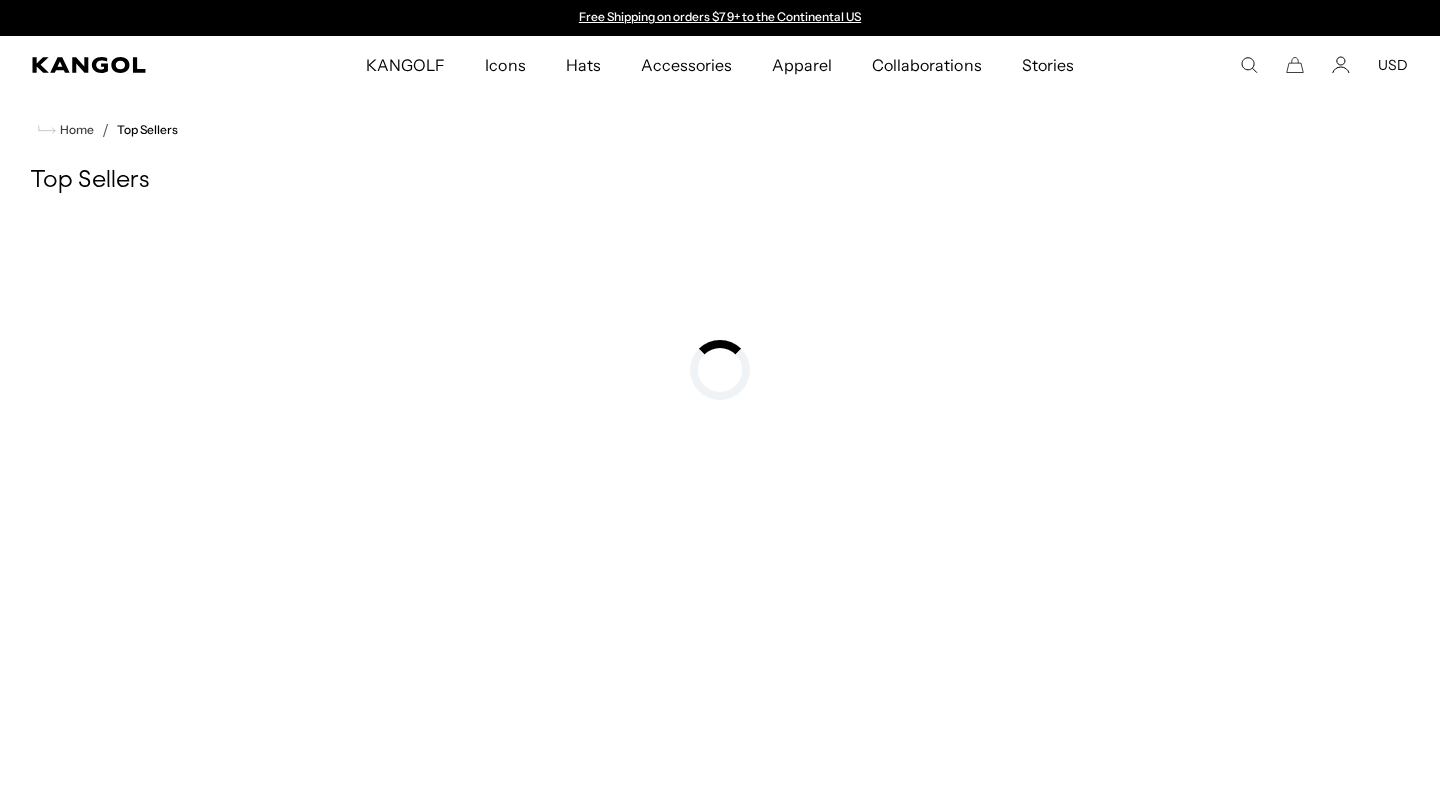 scroll, scrollTop: -3, scrollLeft: 0, axis: vertical 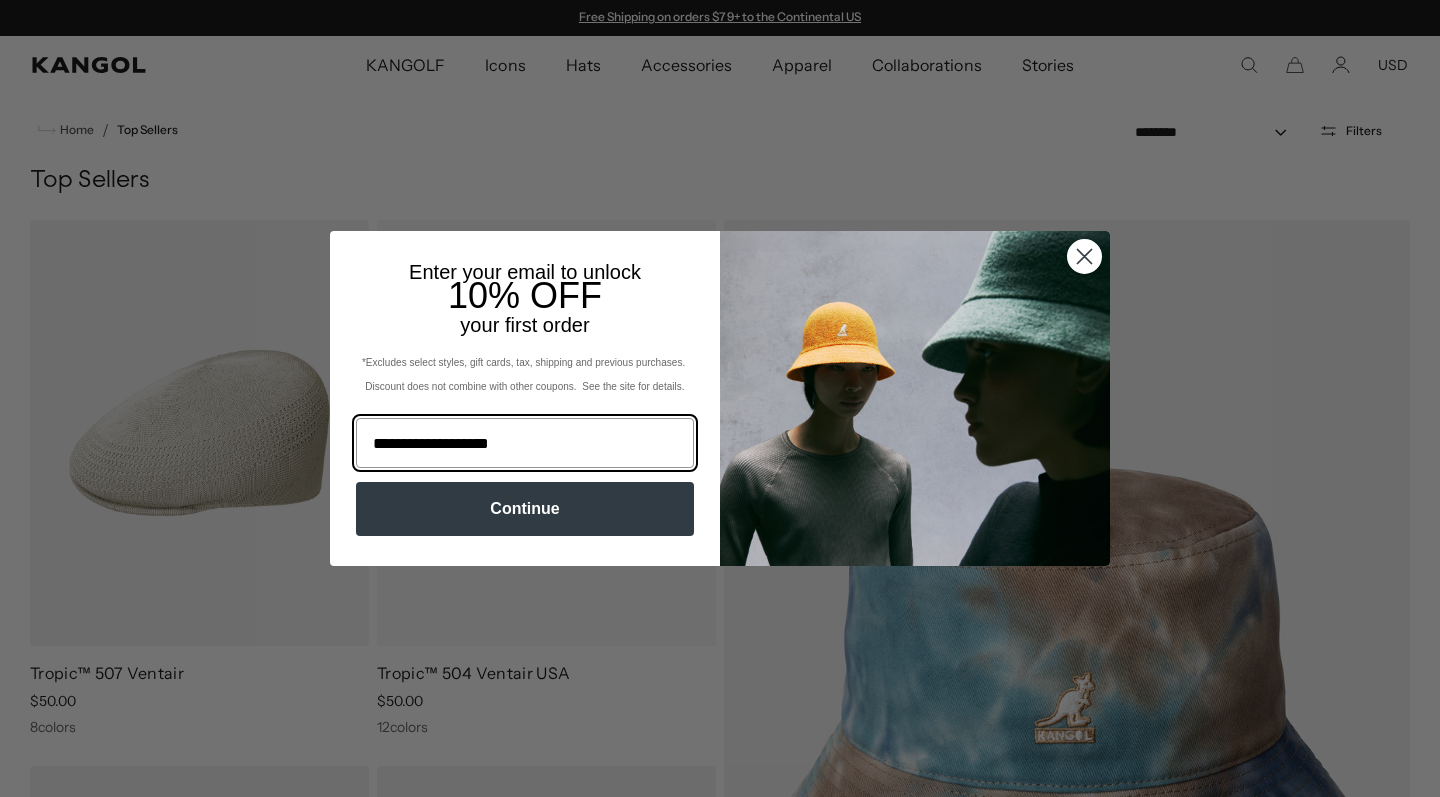 type on "**********" 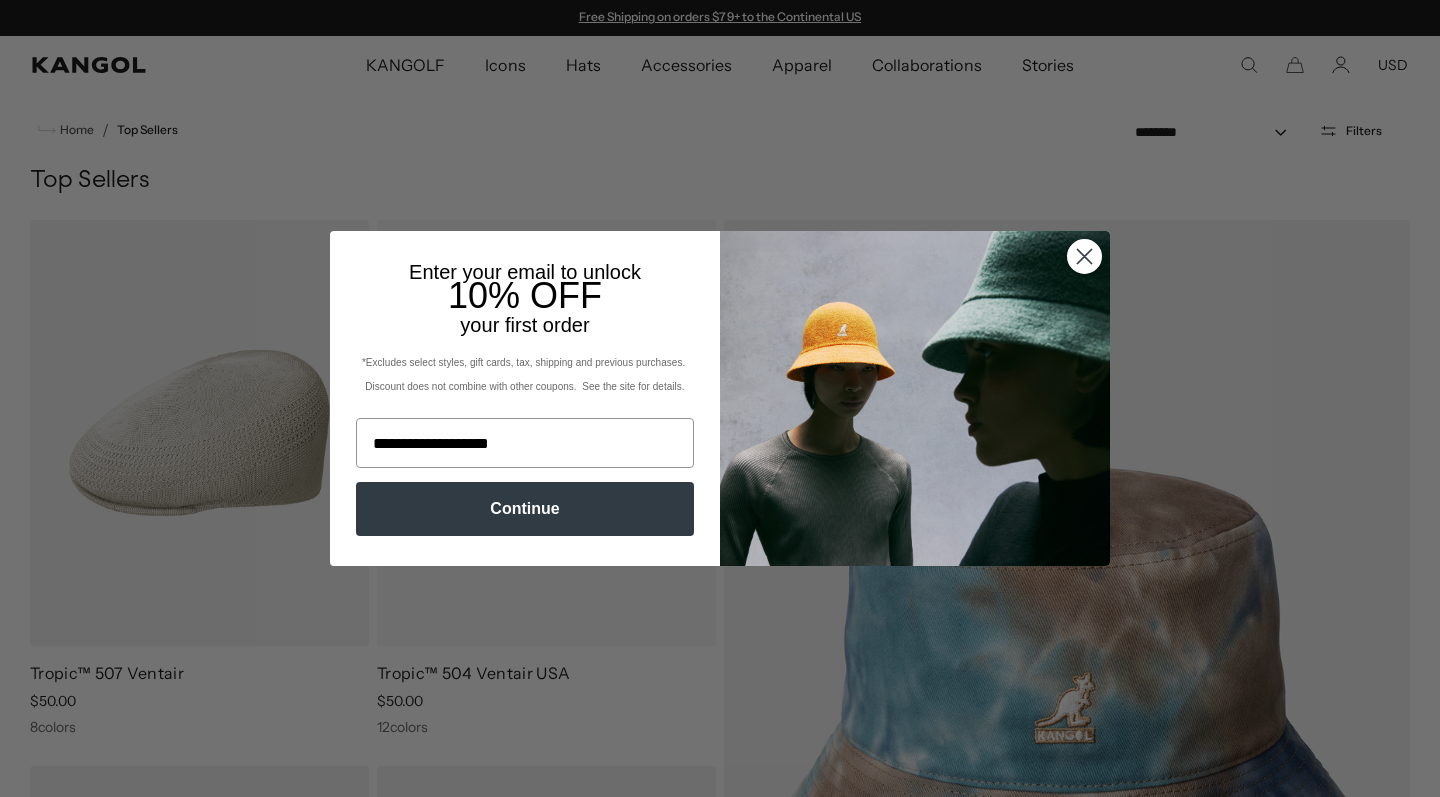 drag, startPoint x: 543, startPoint y: 491, endPoint x: 555, endPoint y: 510, distance: 22.472204 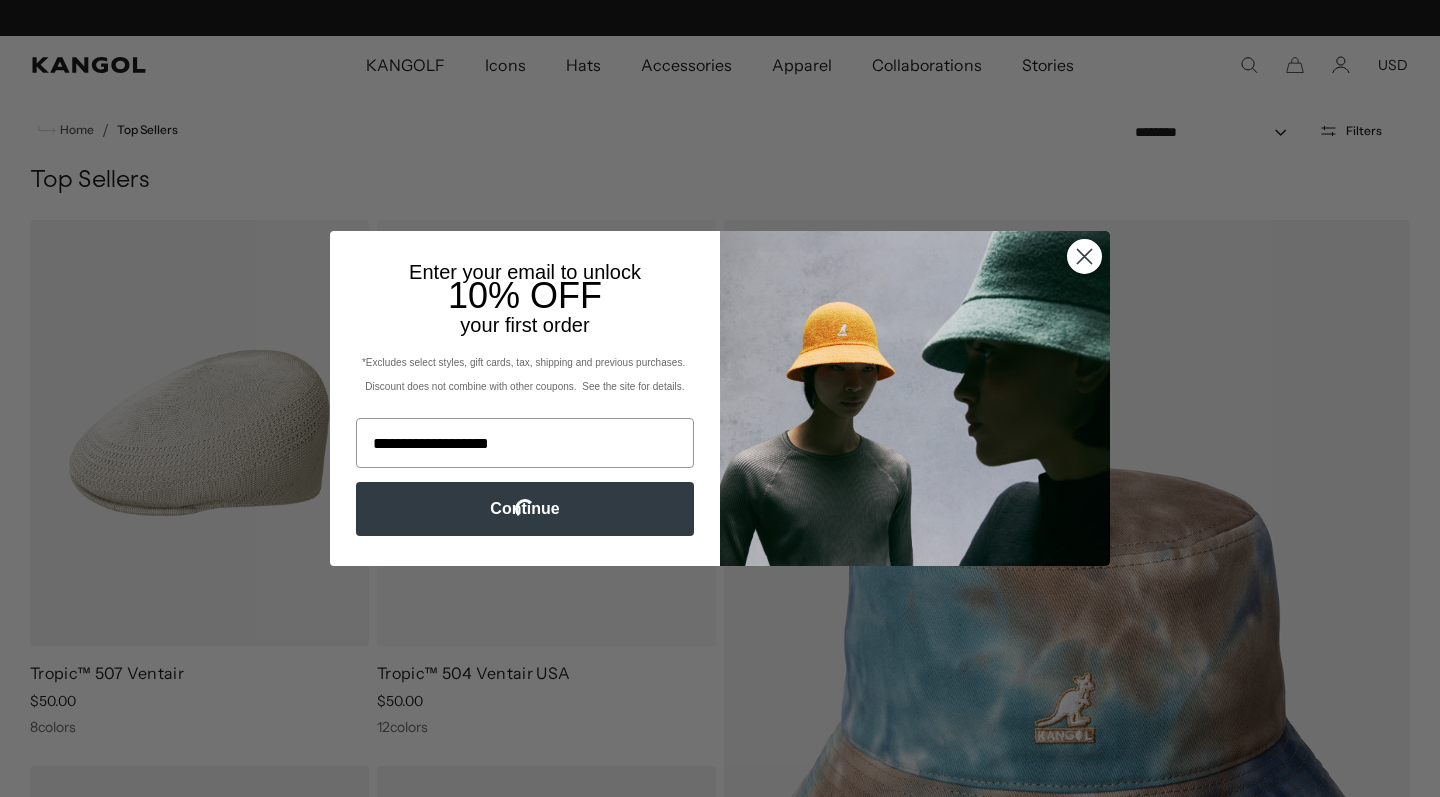 click on "Continue" at bounding box center [525, 509] 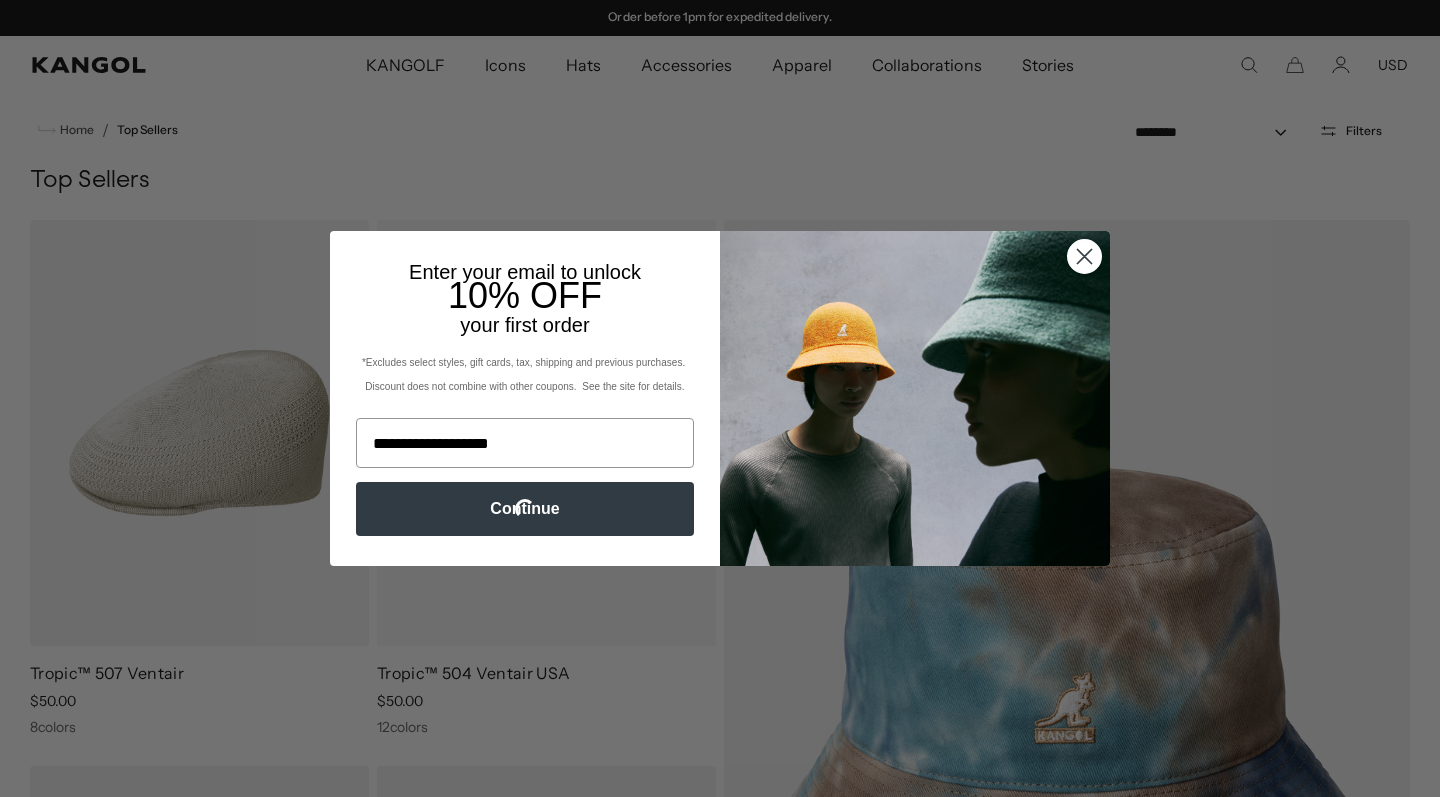 scroll, scrollTop: 0, scrollLeft: 0, axis: both 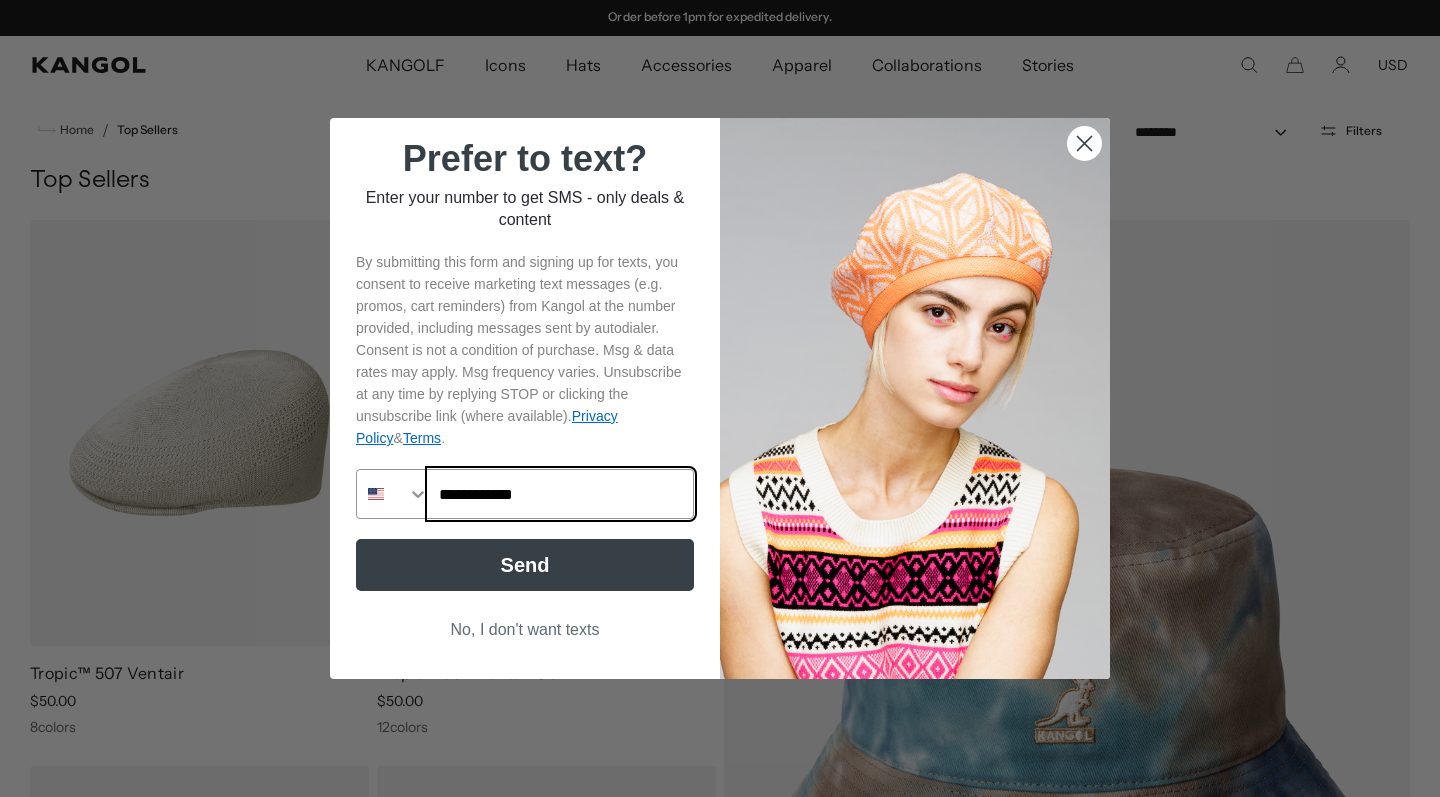 type on "**********" 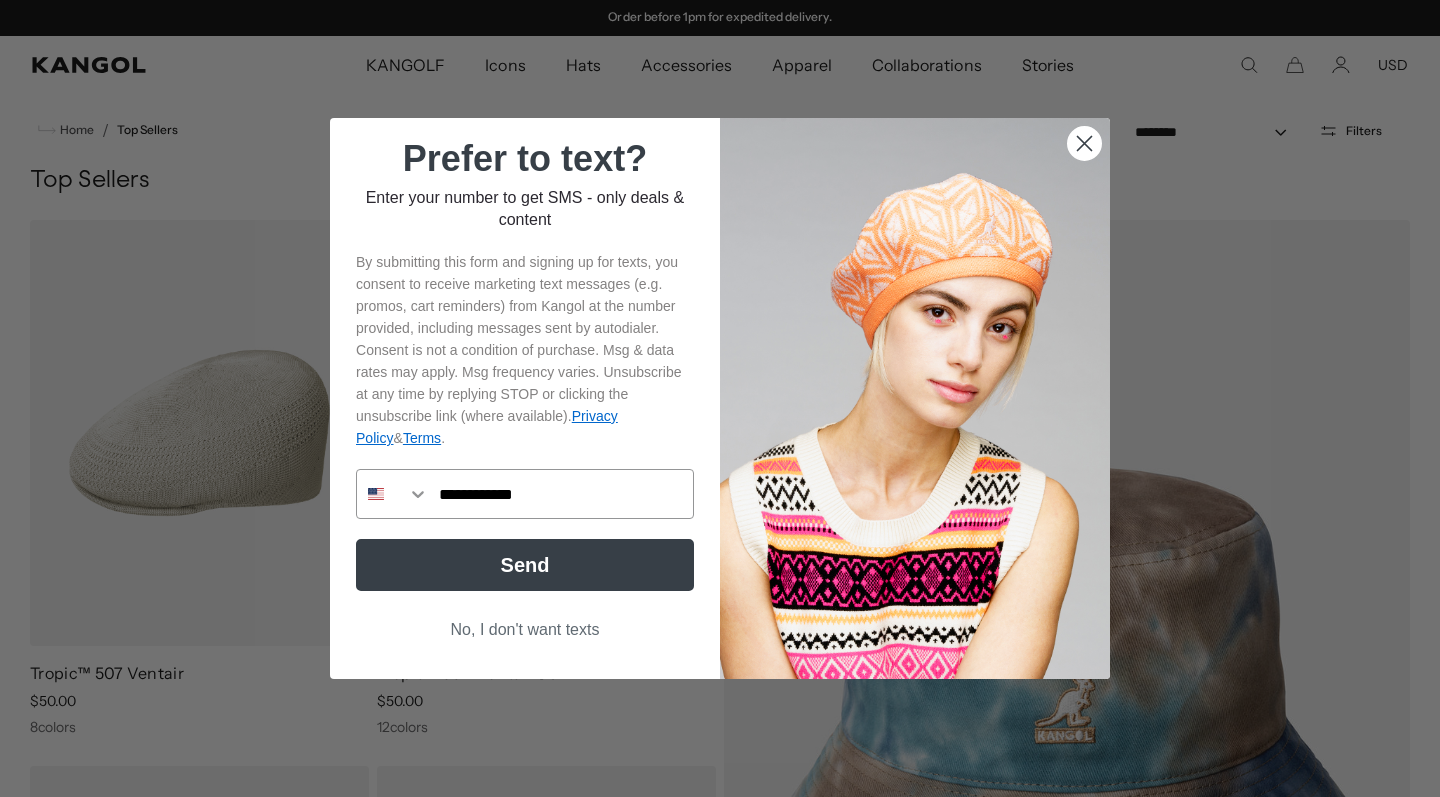 click on "Send" at bounding box center [525, 565] 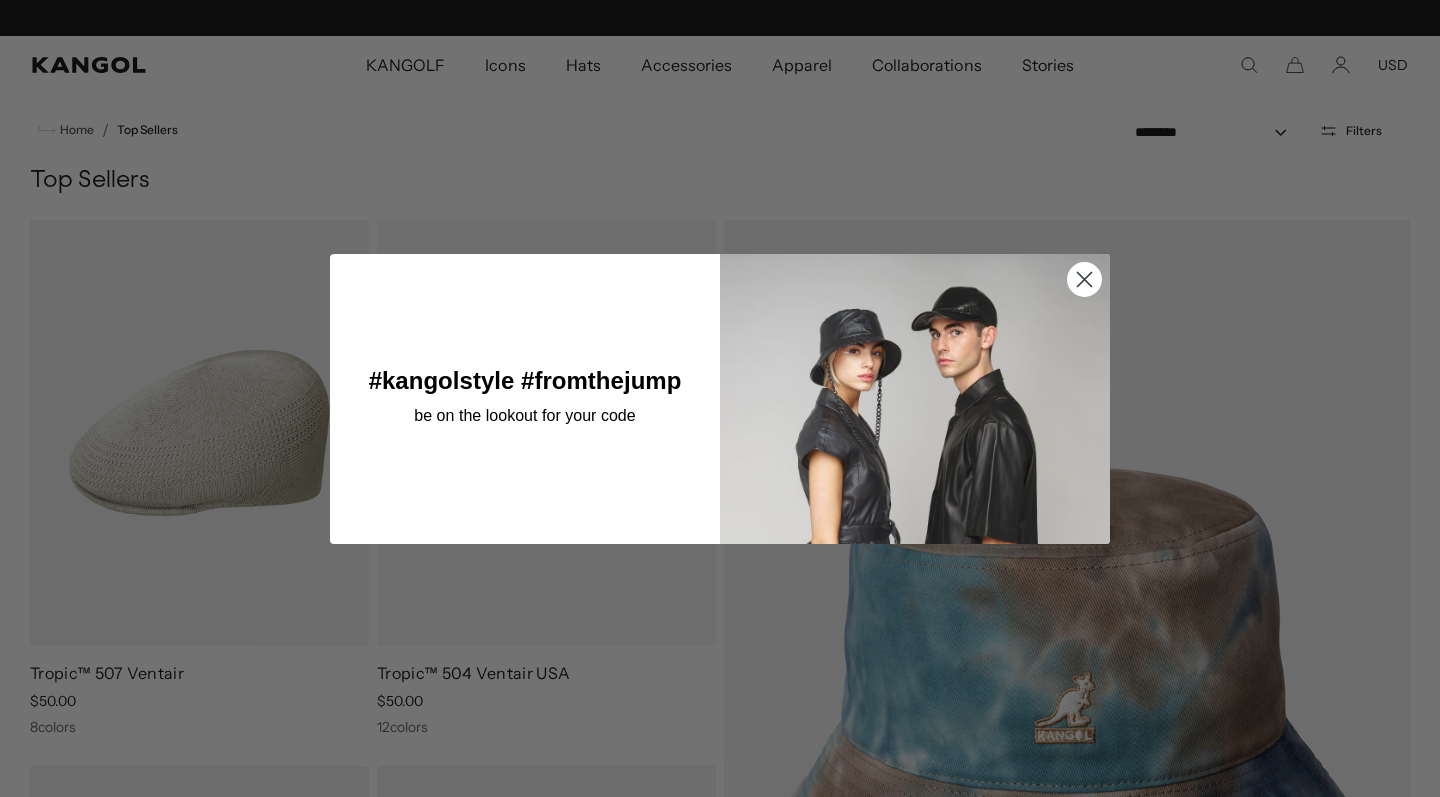 scroll, scrollTop: 0, scrollLeft: 0, axis: both 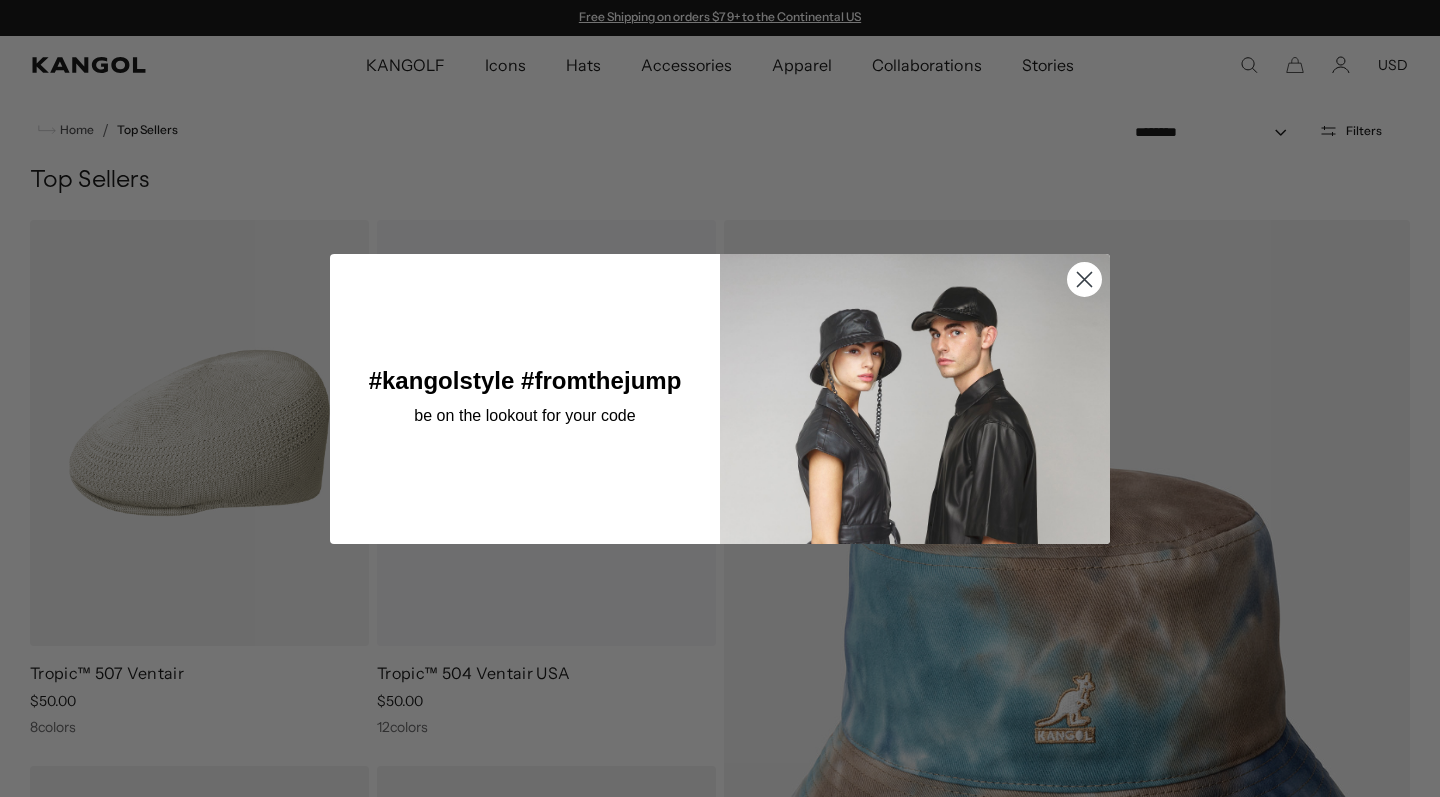 click 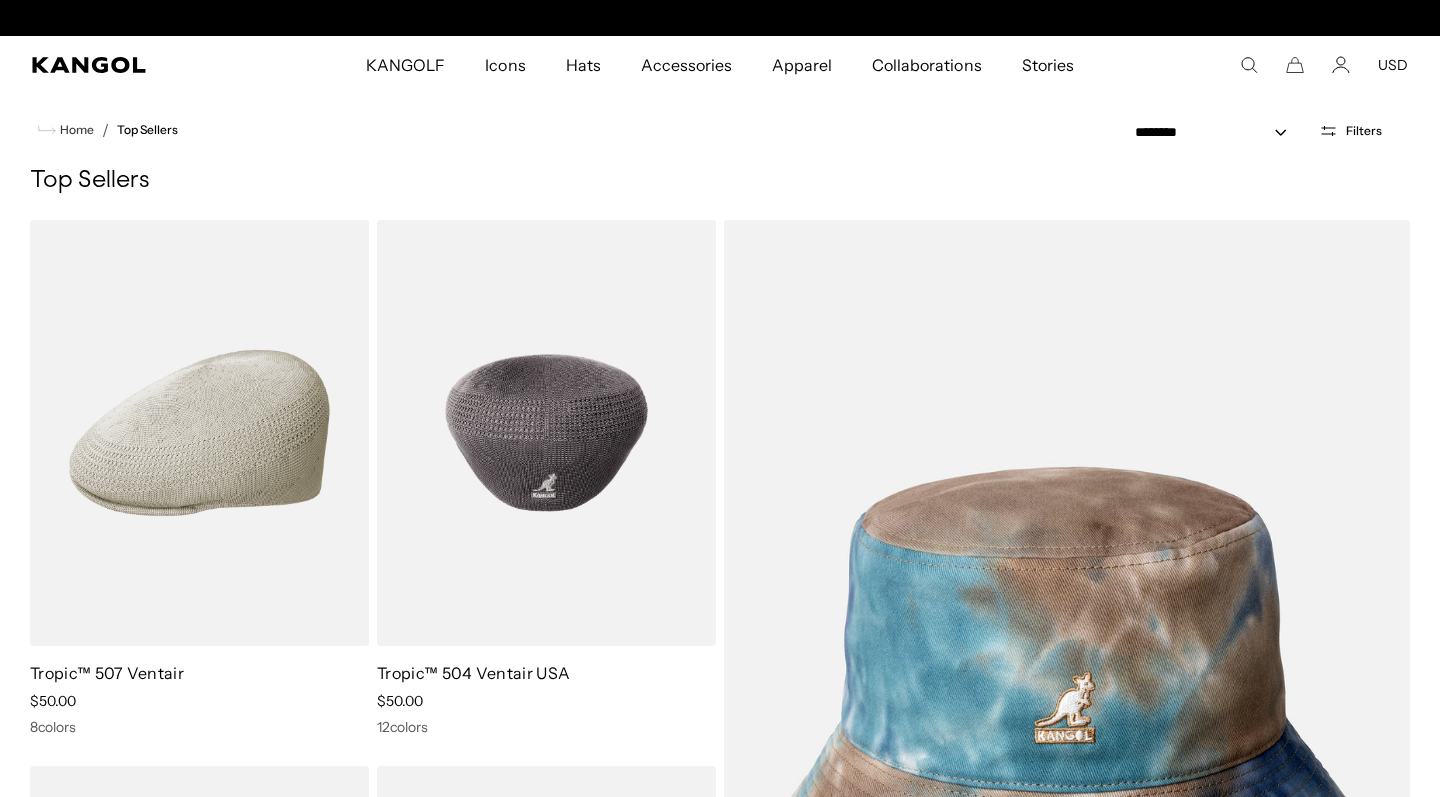 scroll, scrollTop: 0, scrollLeft: 412, axis: horizontal 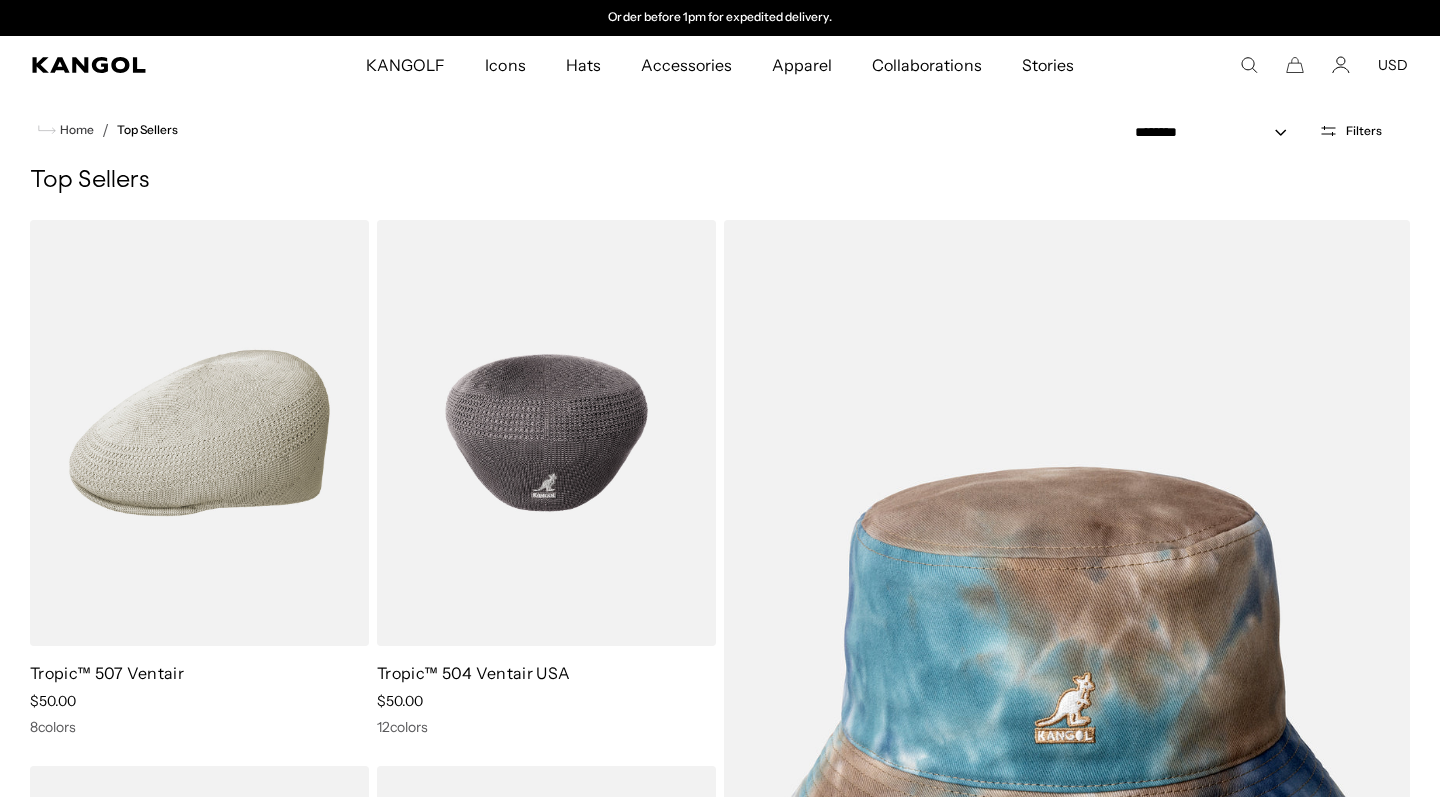 click at bounding box center [546, 433] 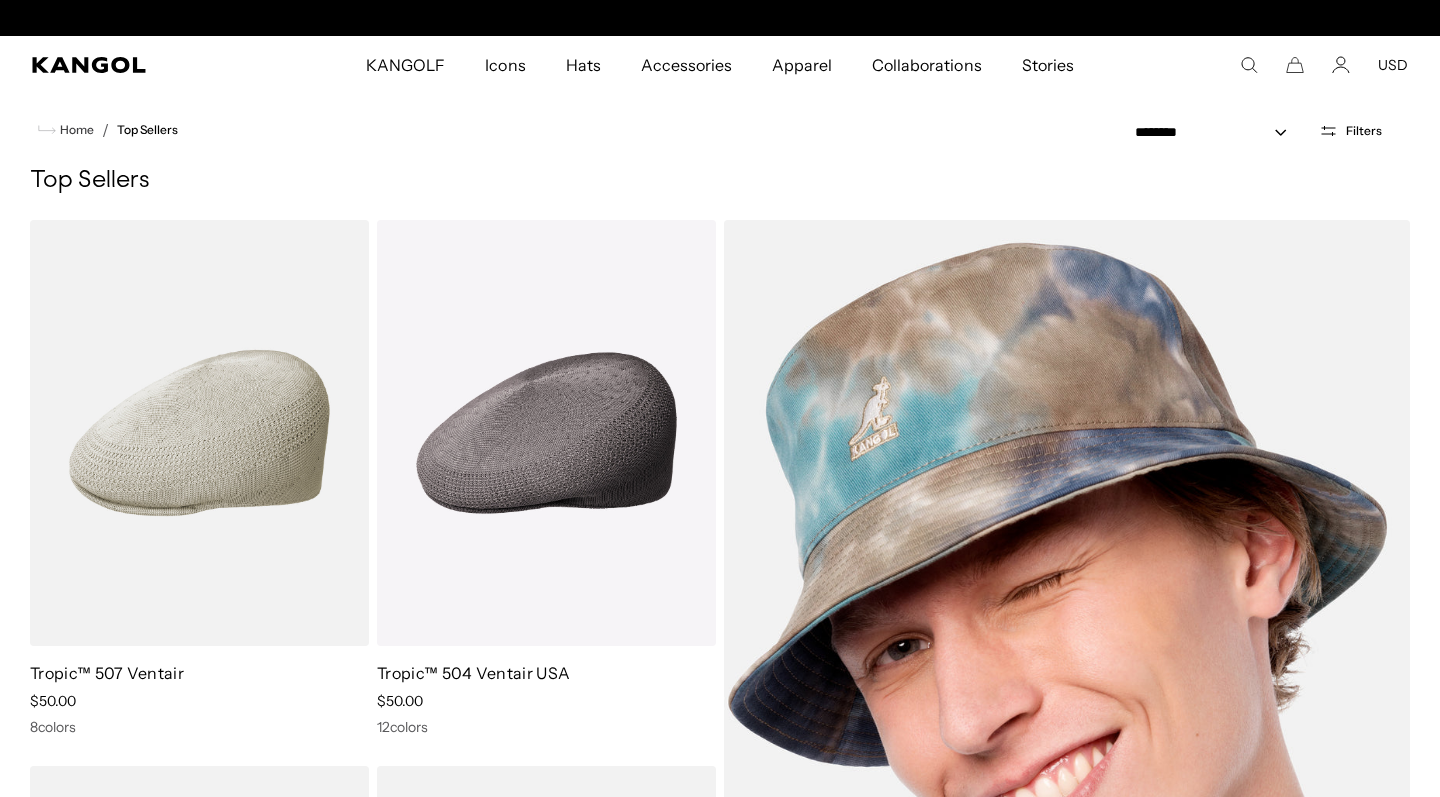 scroll, scrollTop: 0, scrollLeft: 0, axis: both 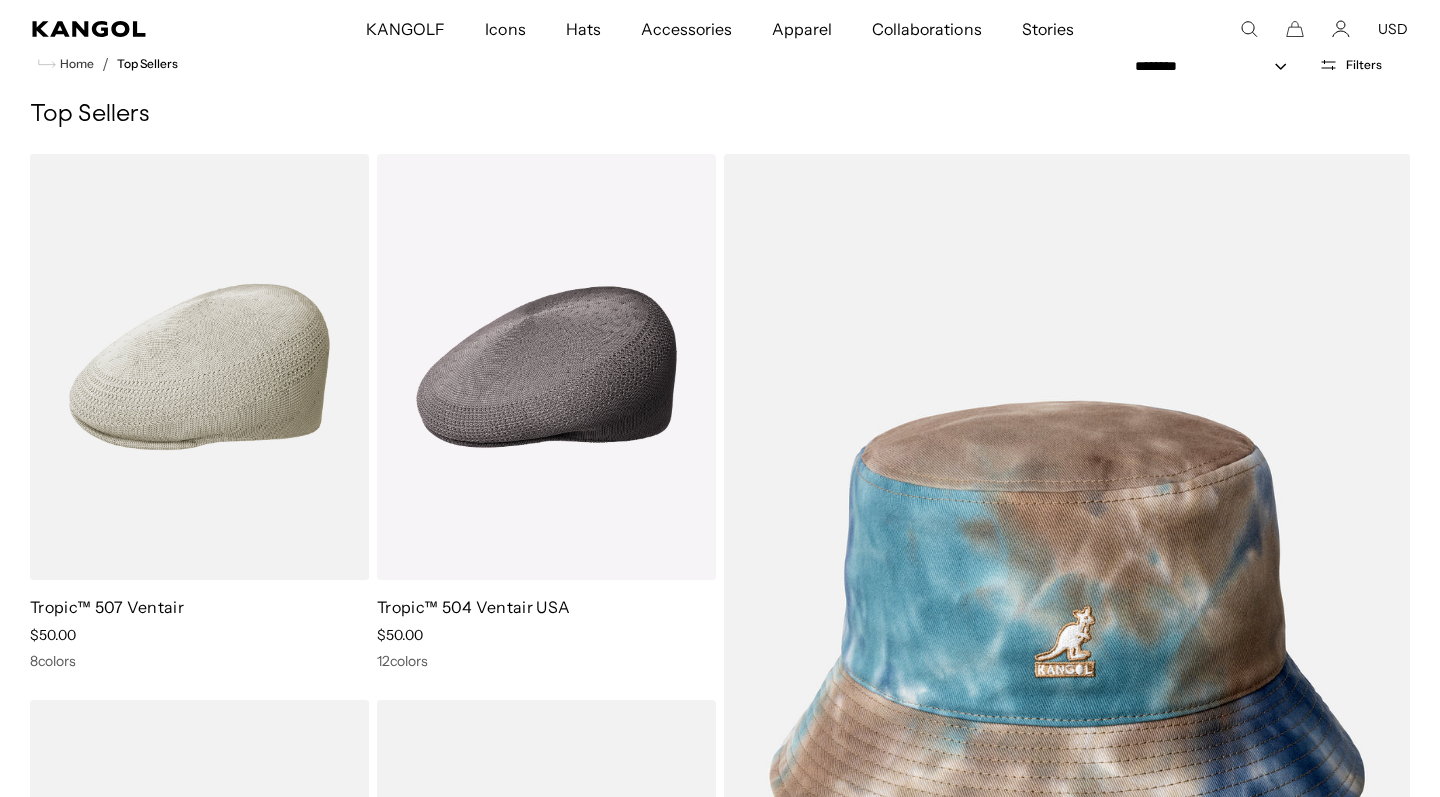 click 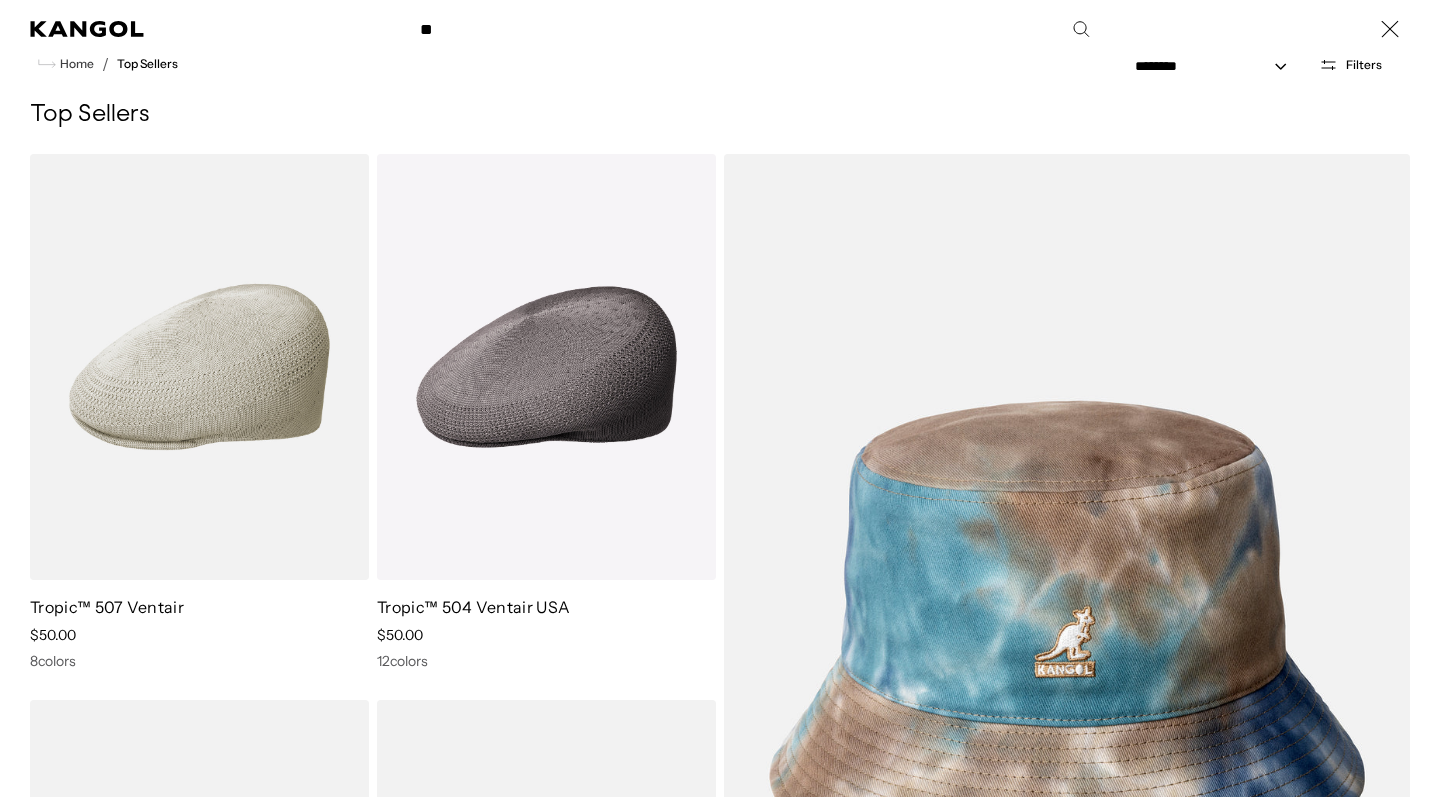 type on "***" 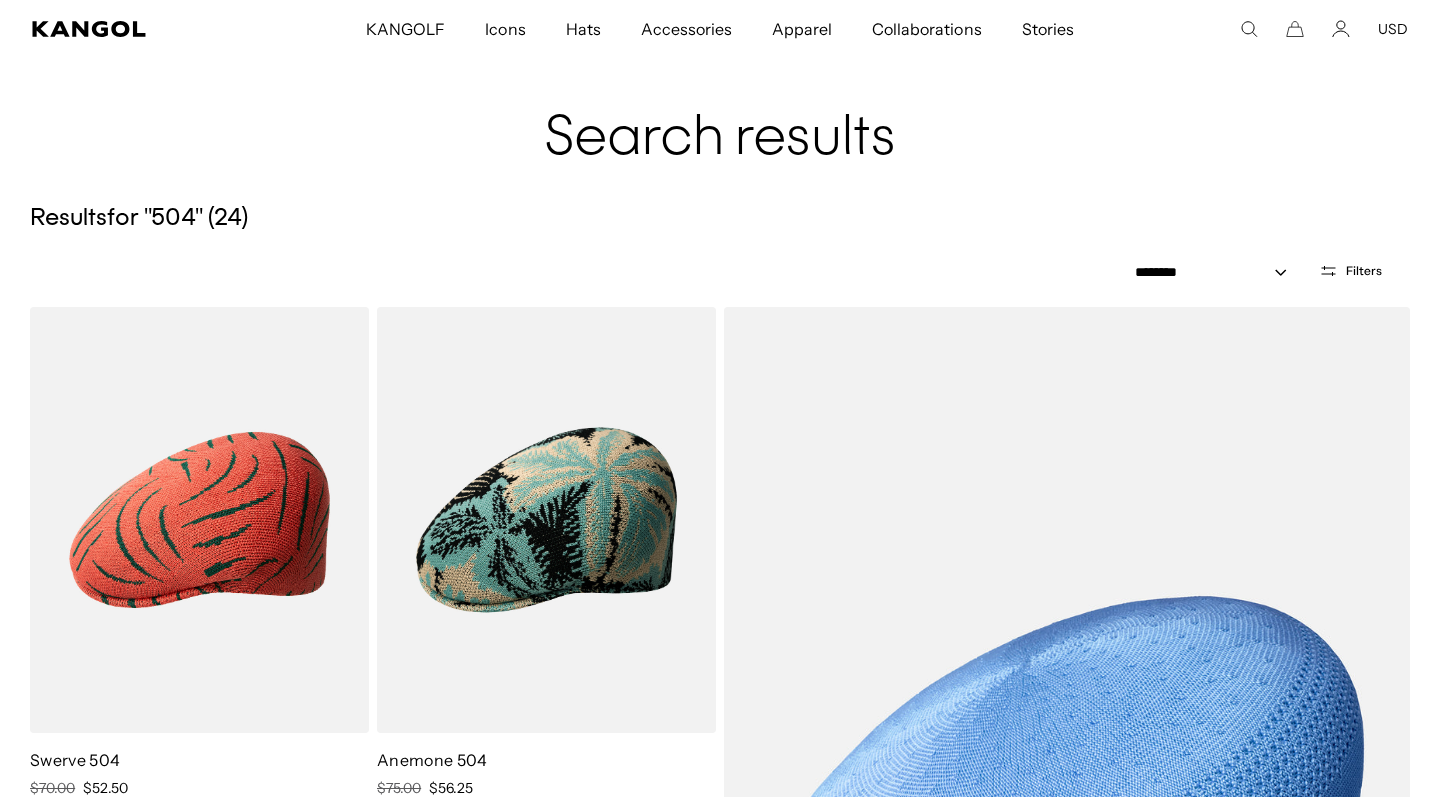 scroll, scrollTop: 0, scrollLeft: 412, axis: horizontal 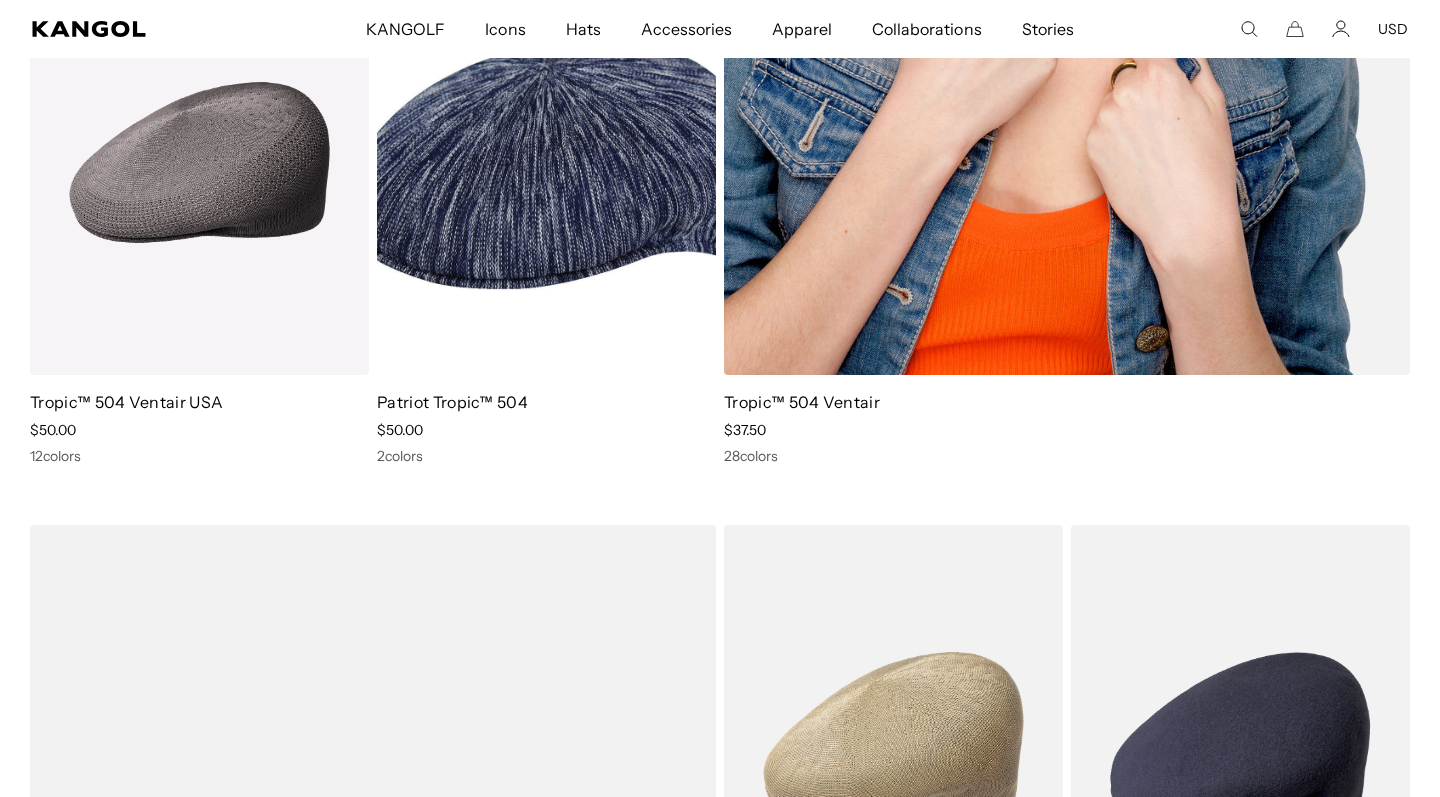 click at bounding box center [1067, -111] 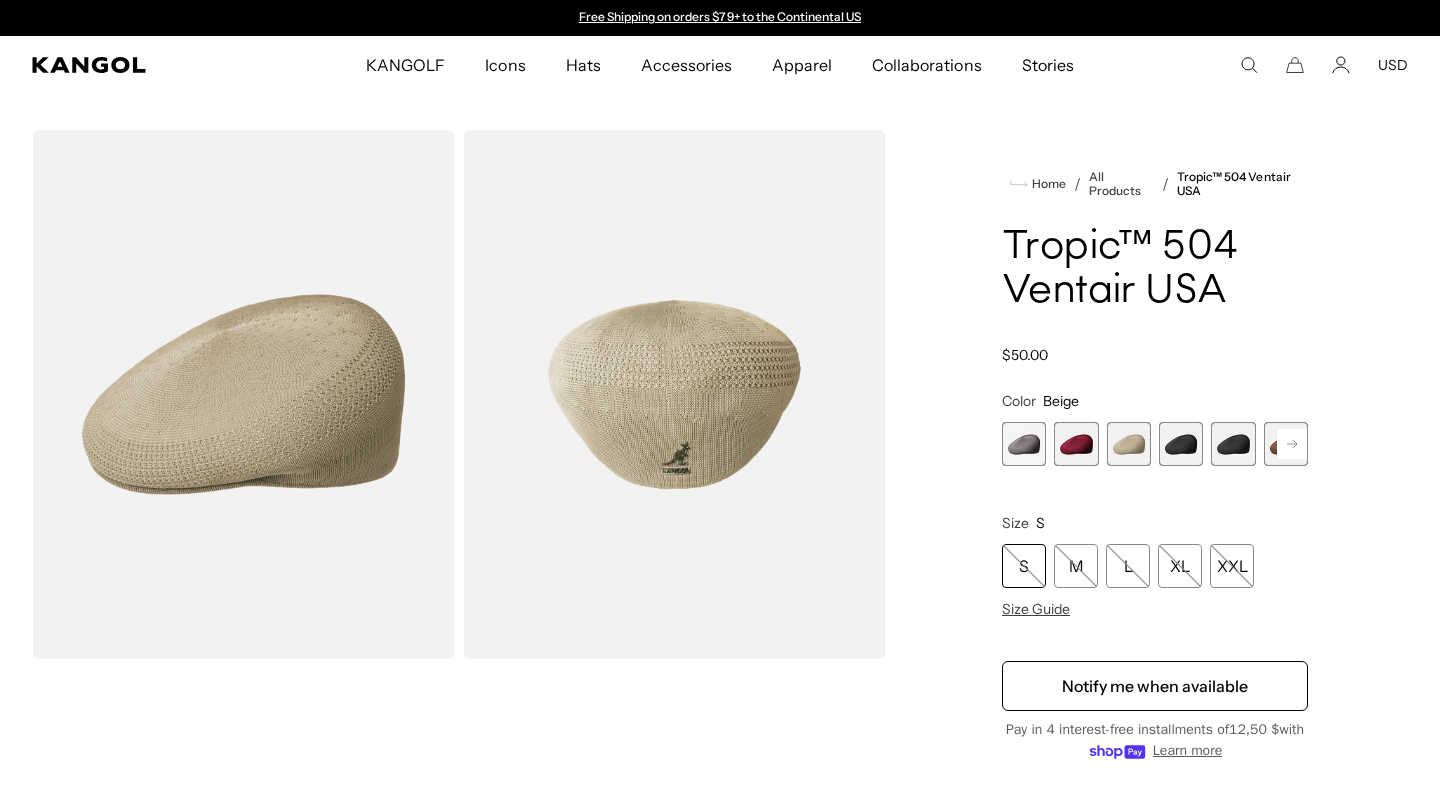 scroll, scrollTop: 0, scrollLeft: 0, axis: both 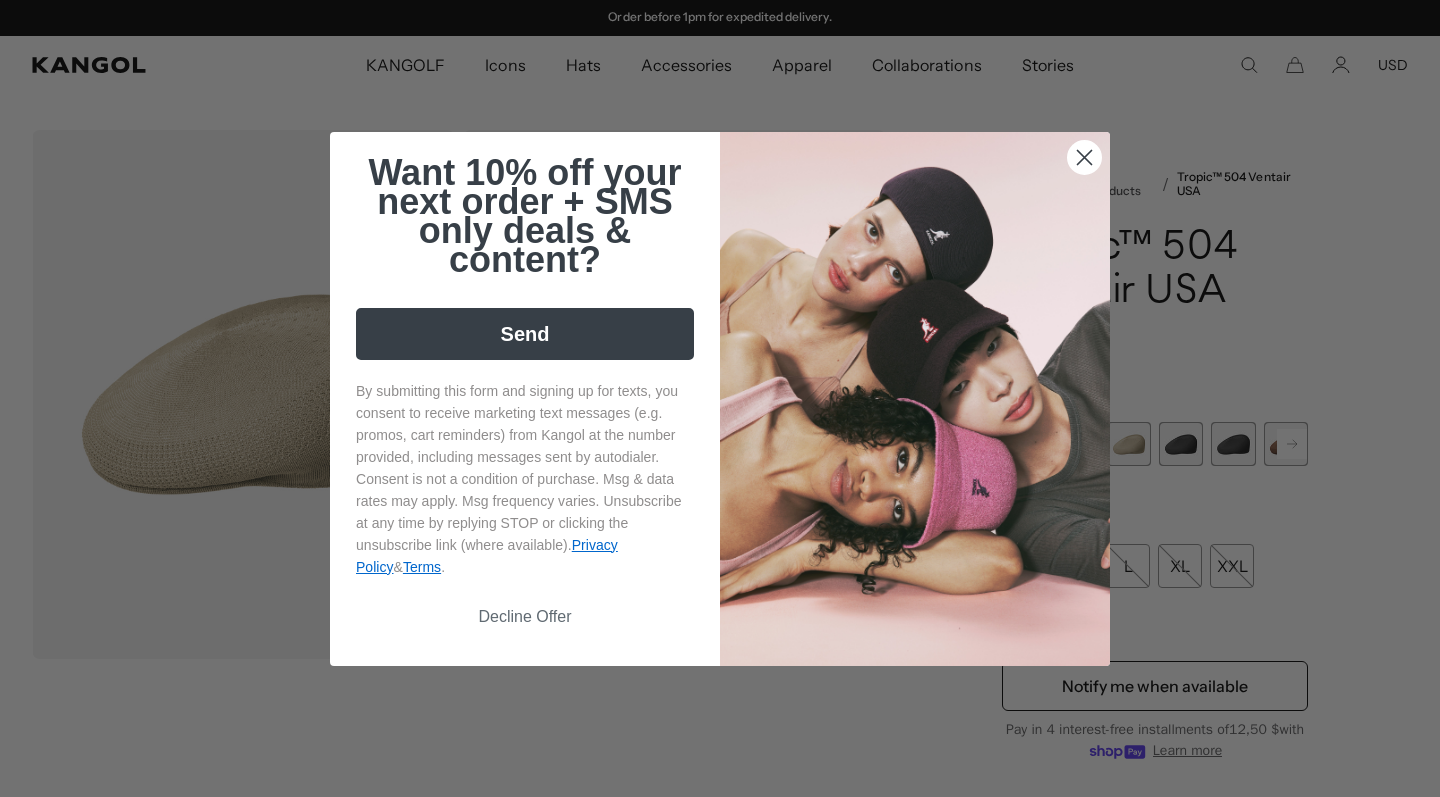 click on "Close dialog Want 10% off your next order + SMS only deals & content?  Send By submitting this form and signing up for texts, you consent to receive marketing text messages (e.g. promos, cart reminders) from Kangol at the number provided, including messages sent by autodialer. Consent is not a condition of purchase. Msg & data rates may apply. Msg frequency varies. Unsubscribe at any time by replying STOP or clicking the unsubscribe link (where available).  Privacy Policy  &  Terms . Decline Offer ******" at bounding box center (720, 398) 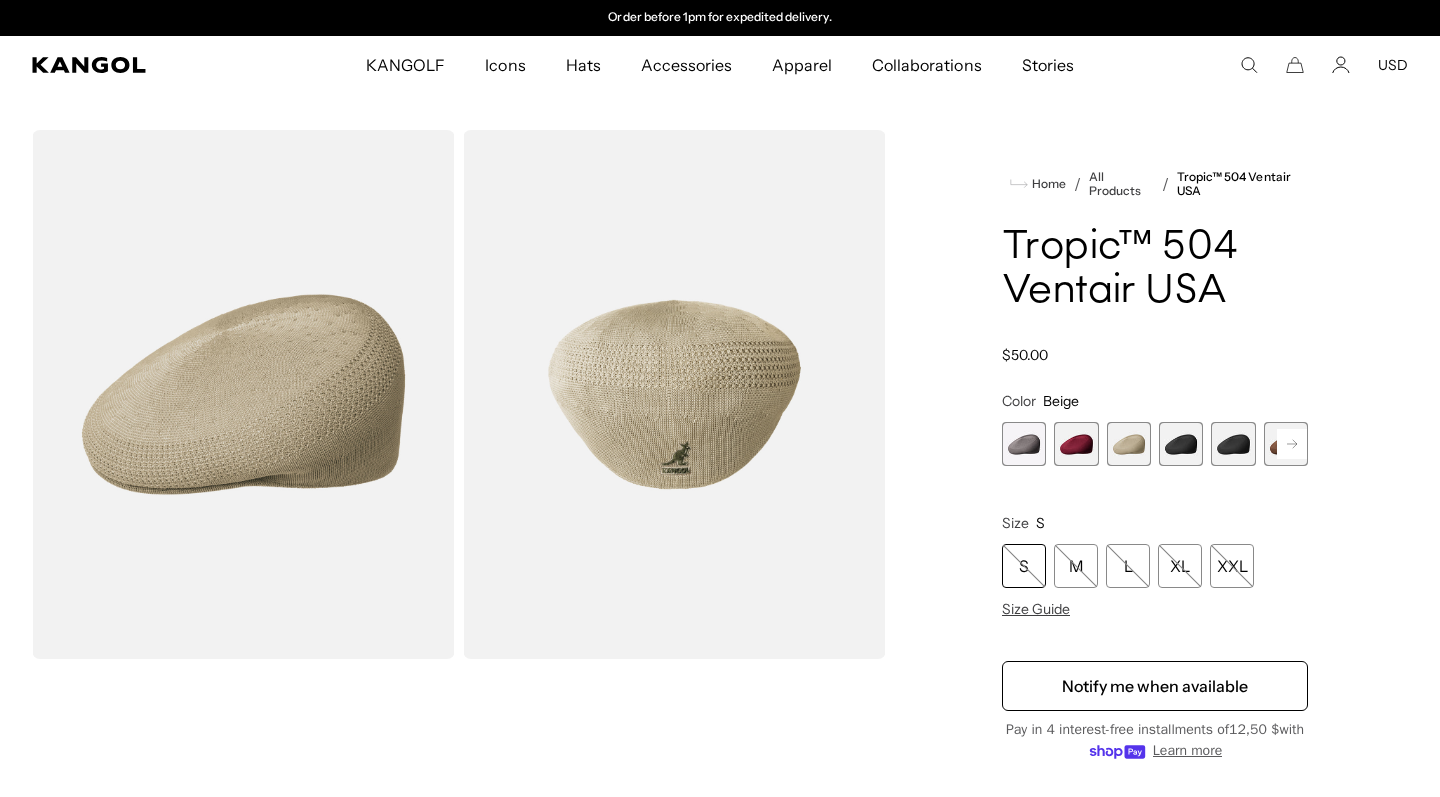 click 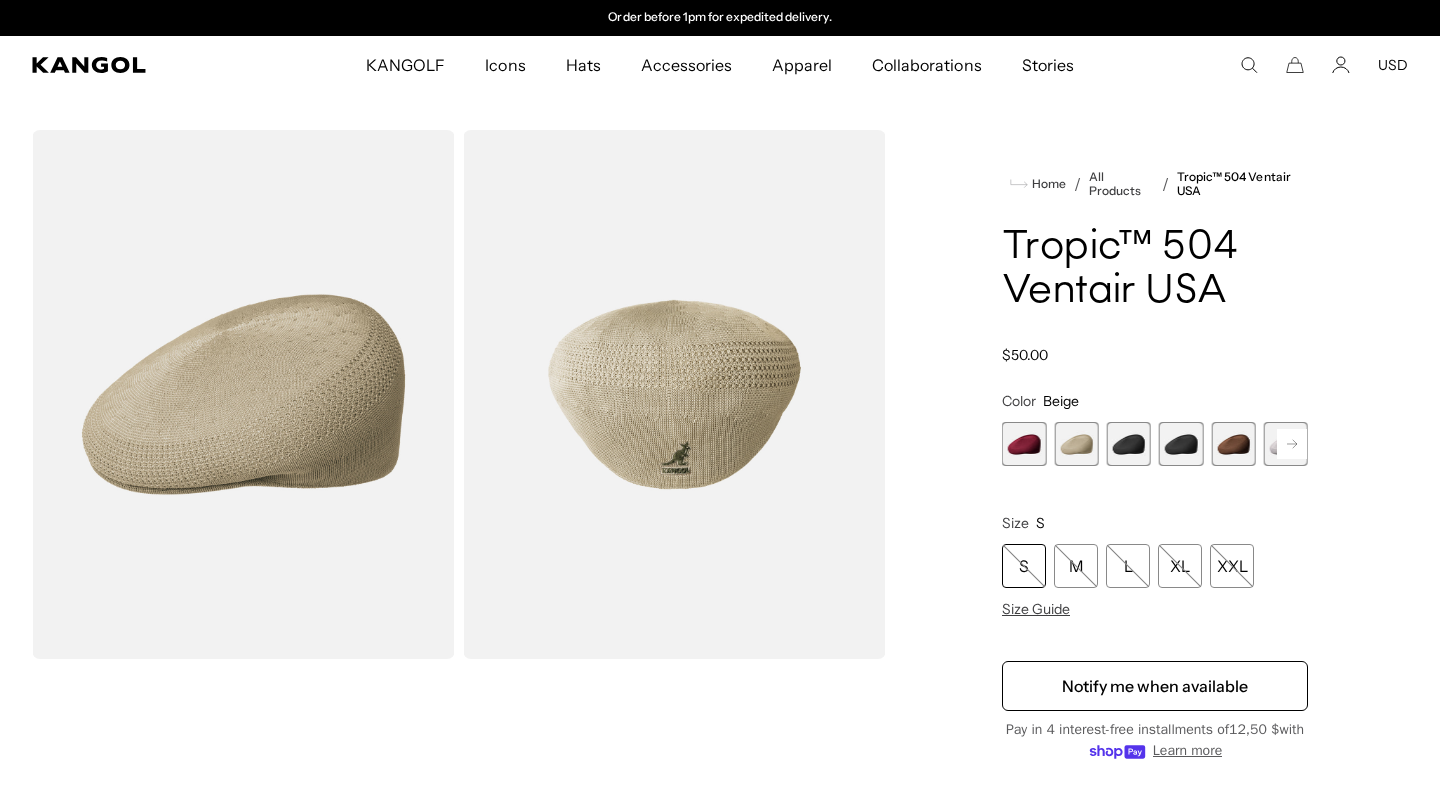 scroll, scrollTop: 0, scrollLeft: 0, axis: both 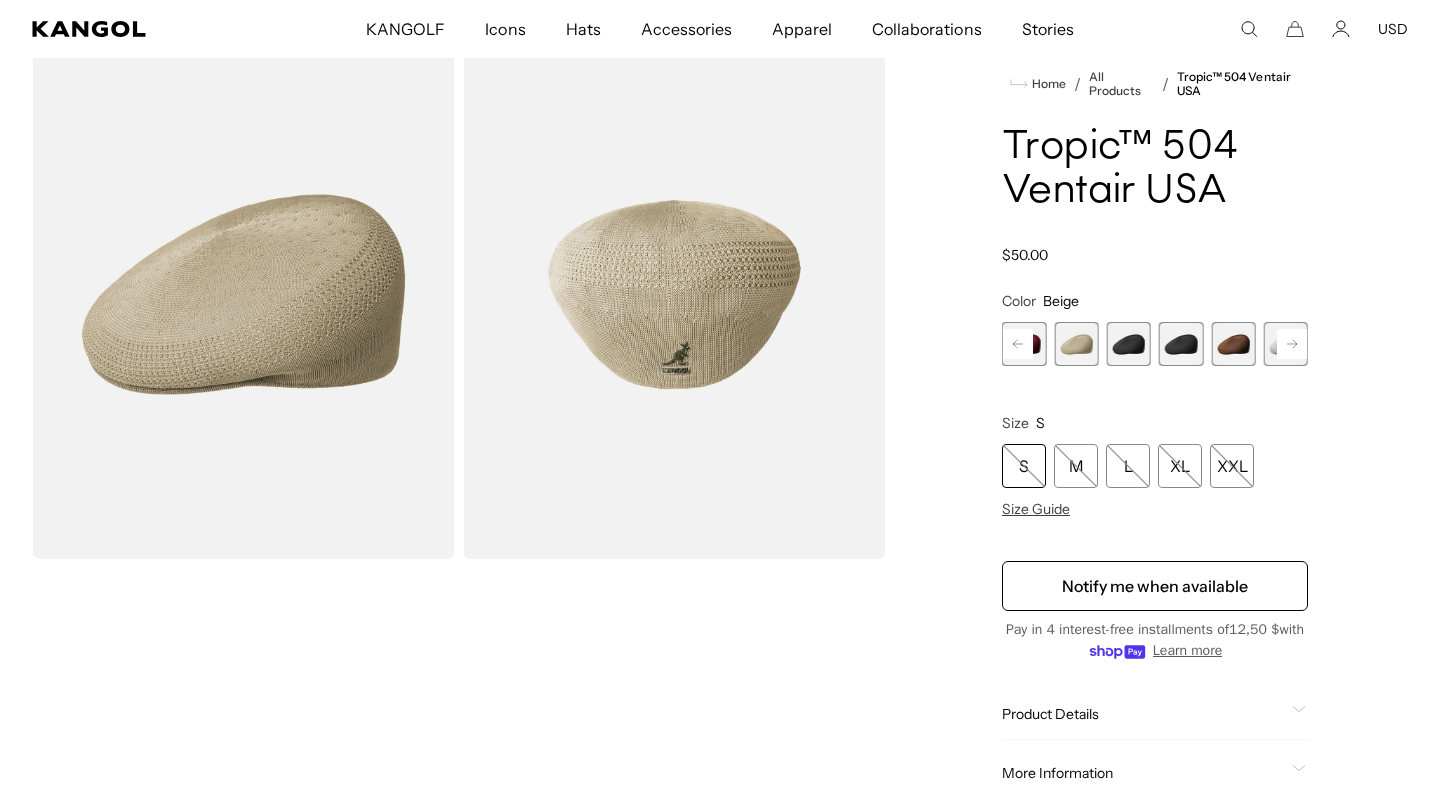 click 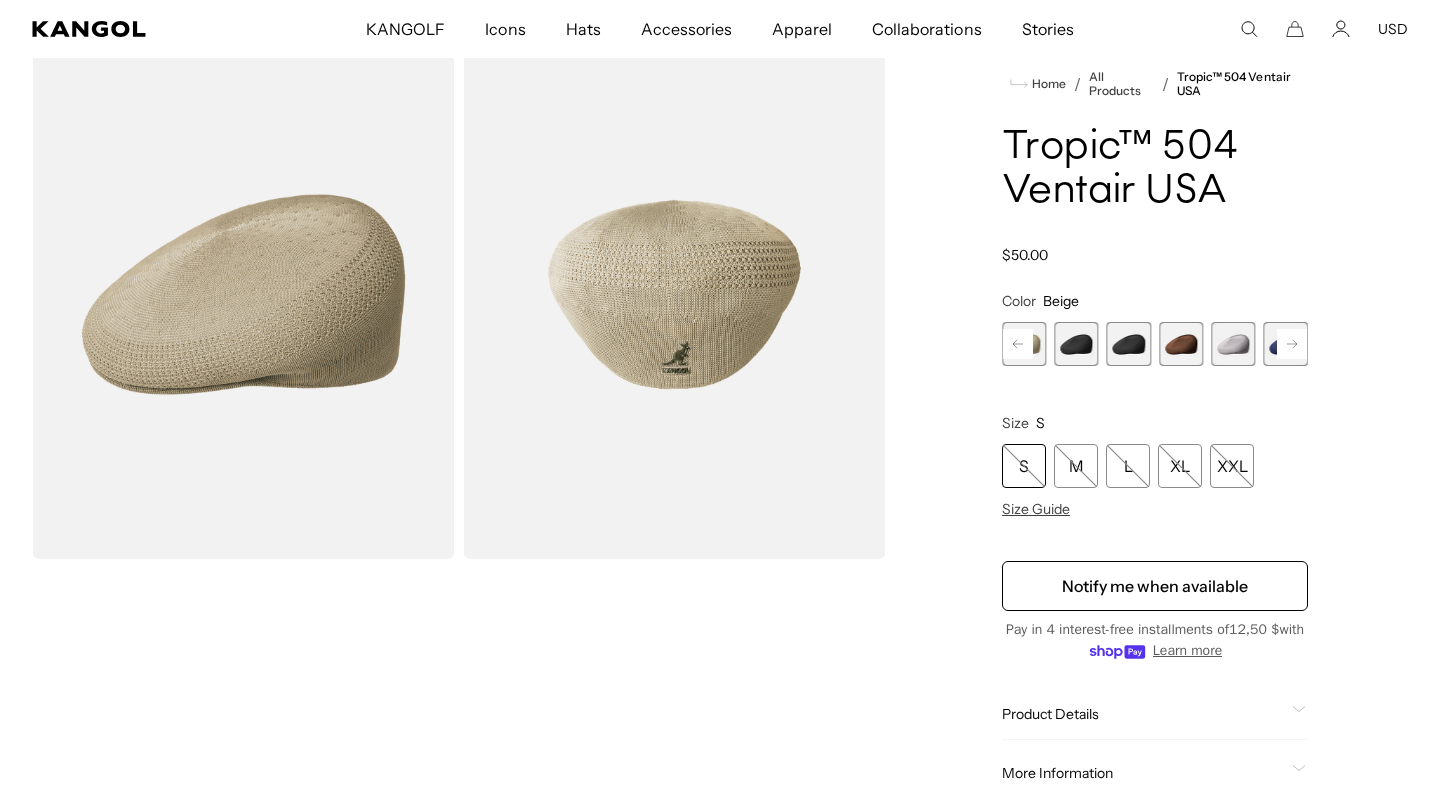 scroll, scrollTop: 0, scrollLeft: 412, axis: horizontal 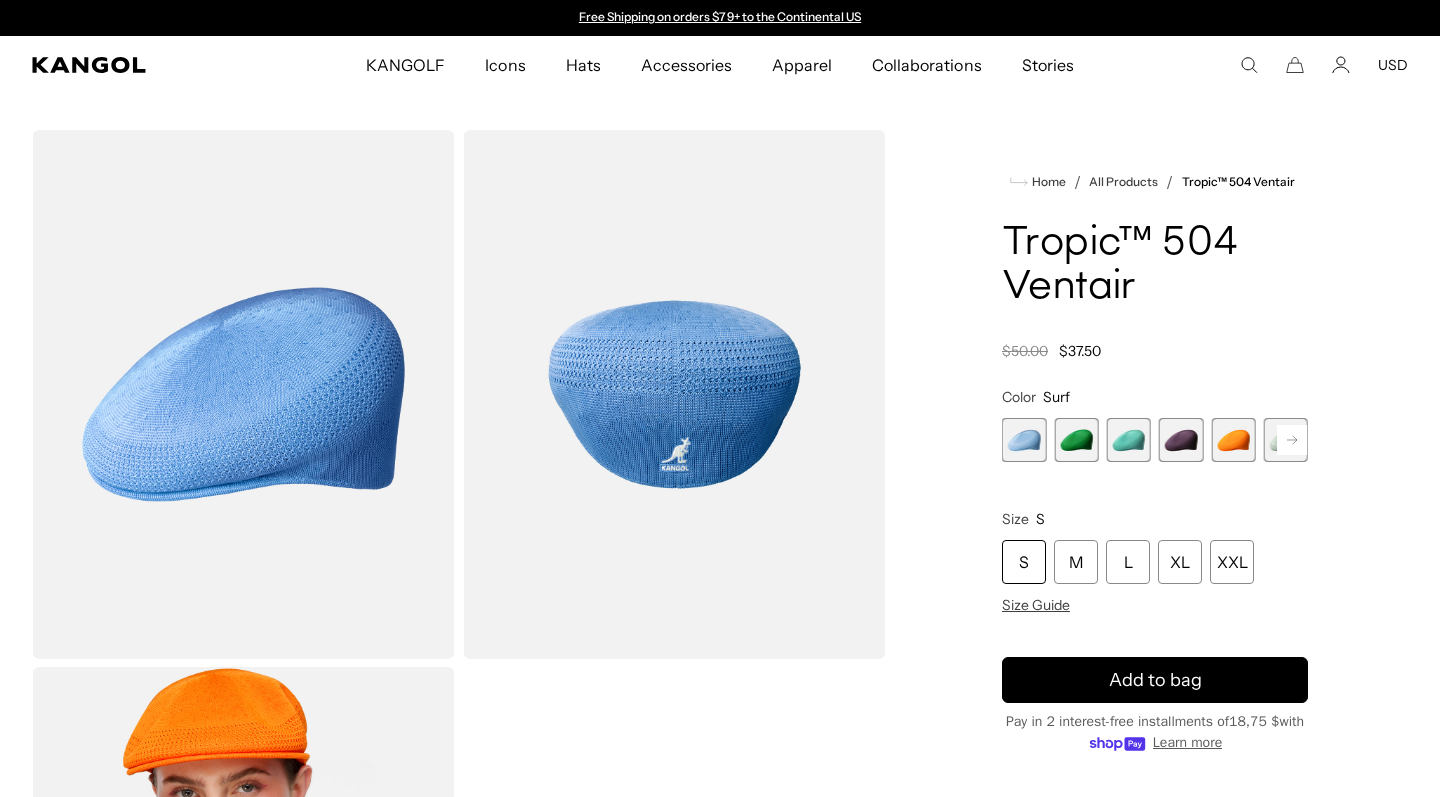 click 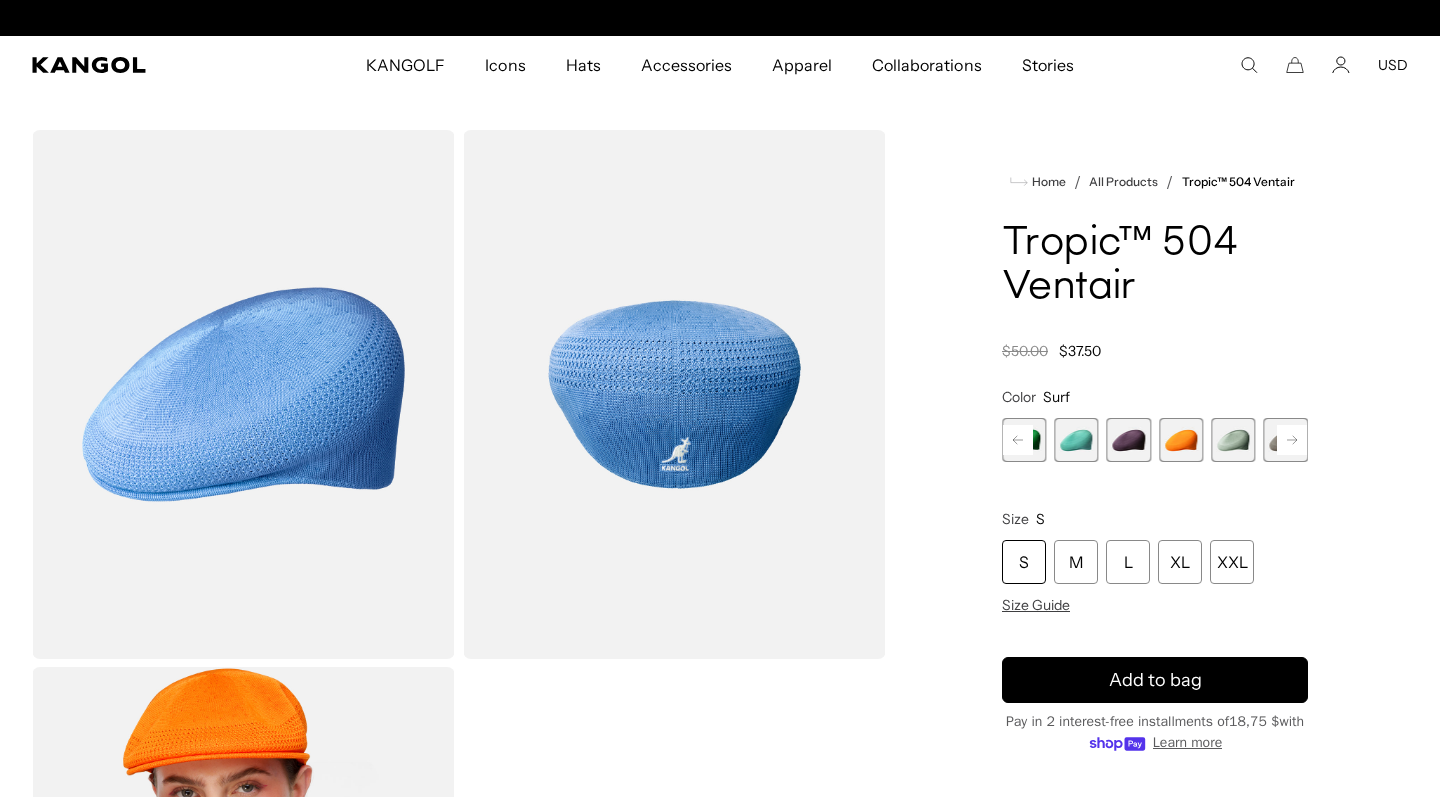 scroll, scrollTop: 0, scrollLeft: 412, axis: horizontal 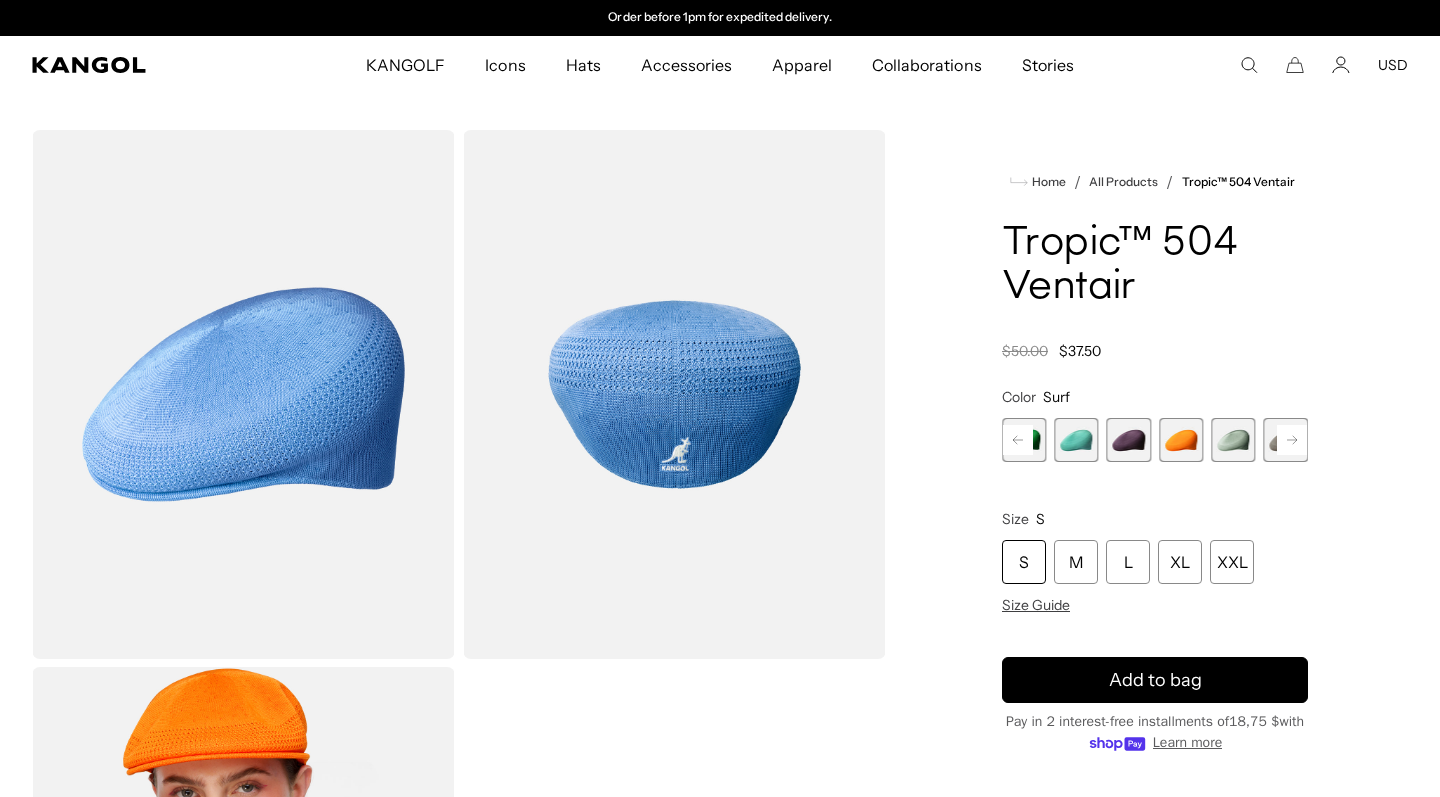 click 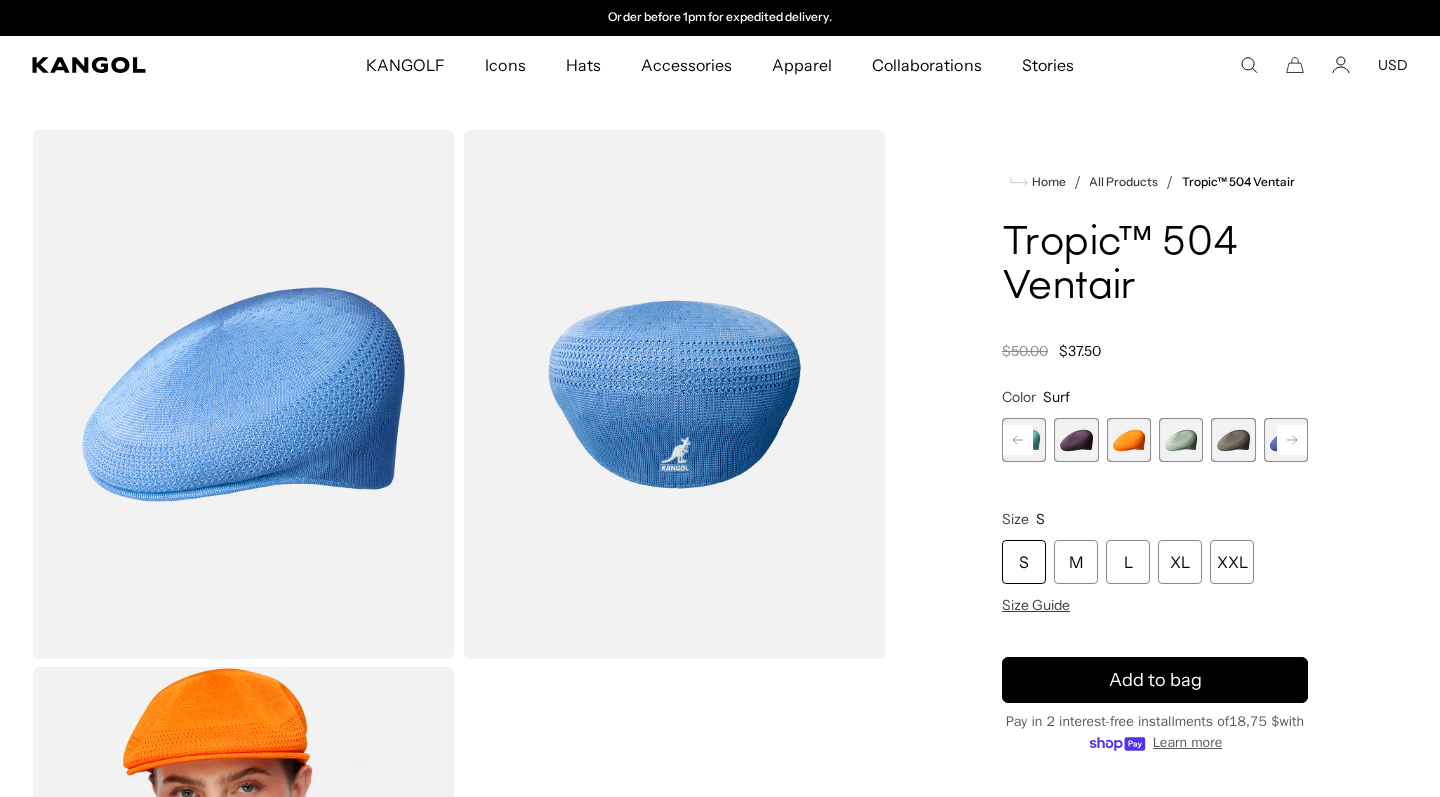 click at bounding box center (1286, 440) 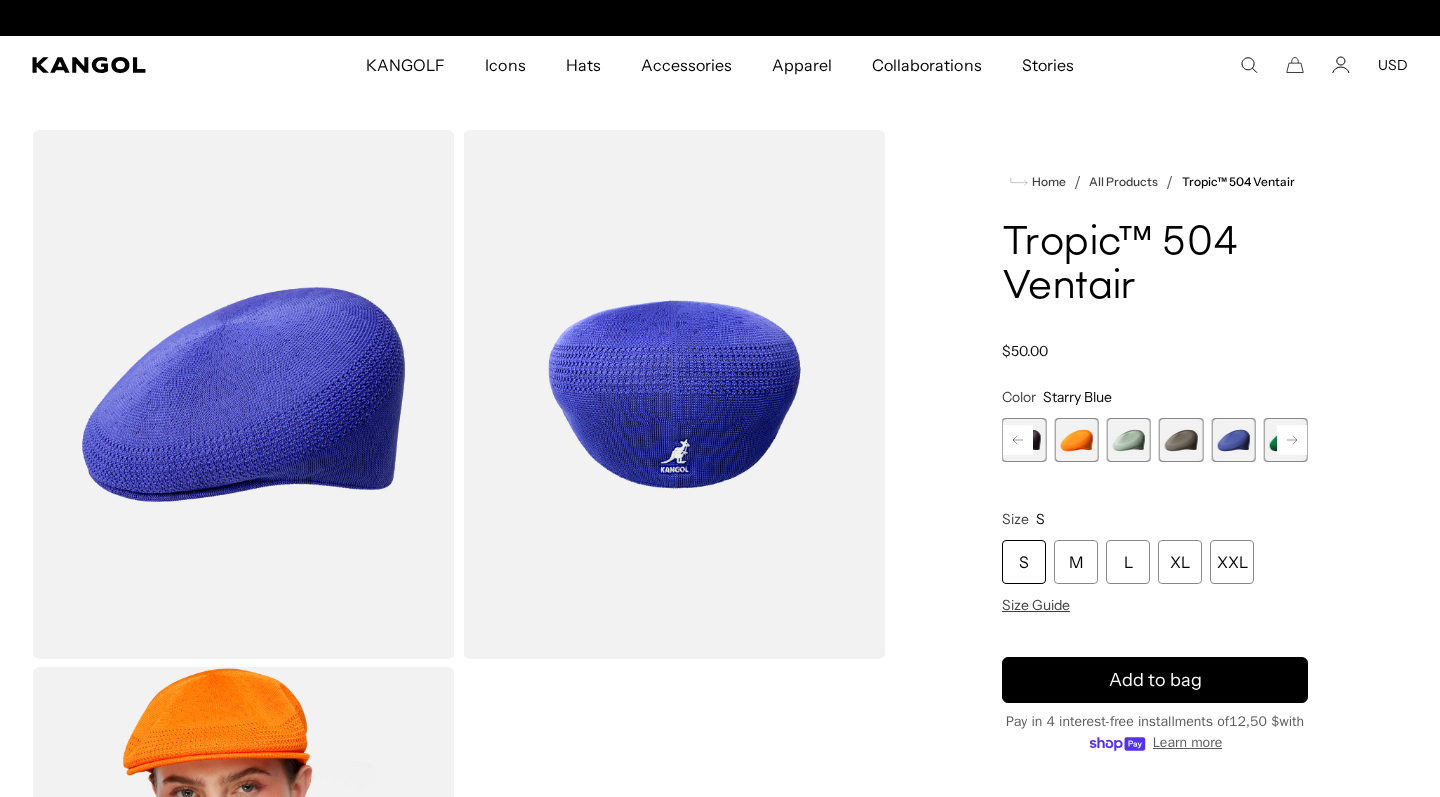 click 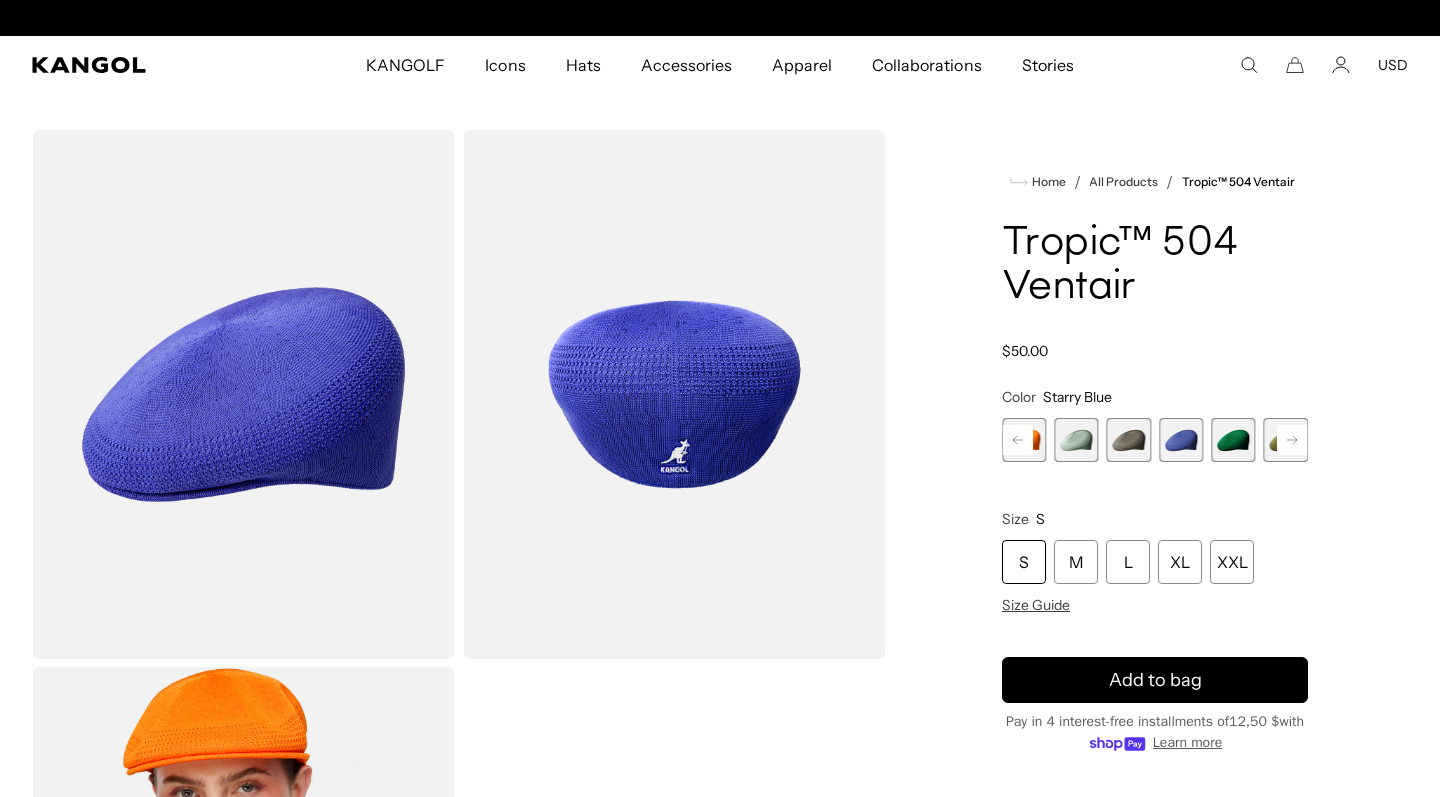 scroll, scrollTop: 0, scrollLeft: 0, axis: both 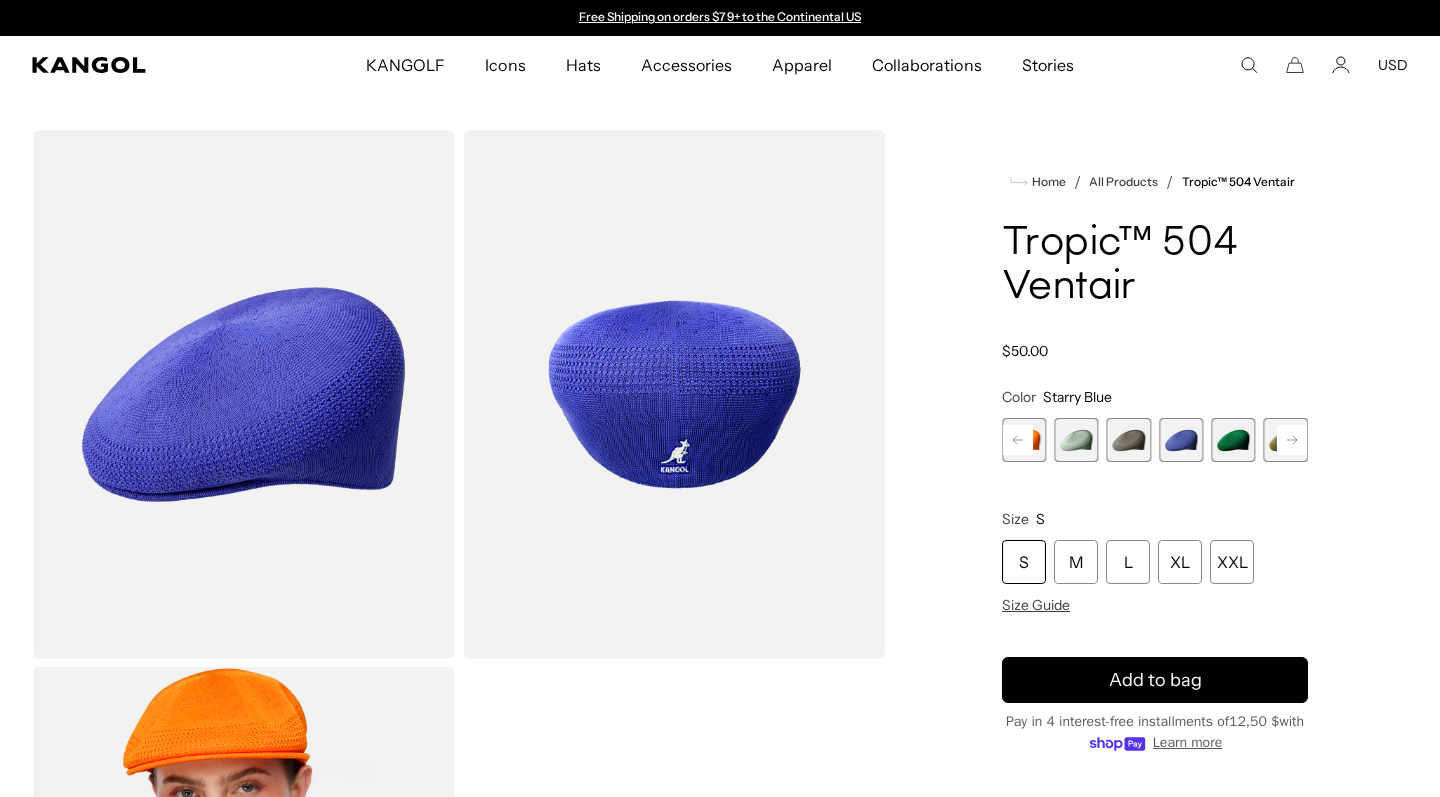 click 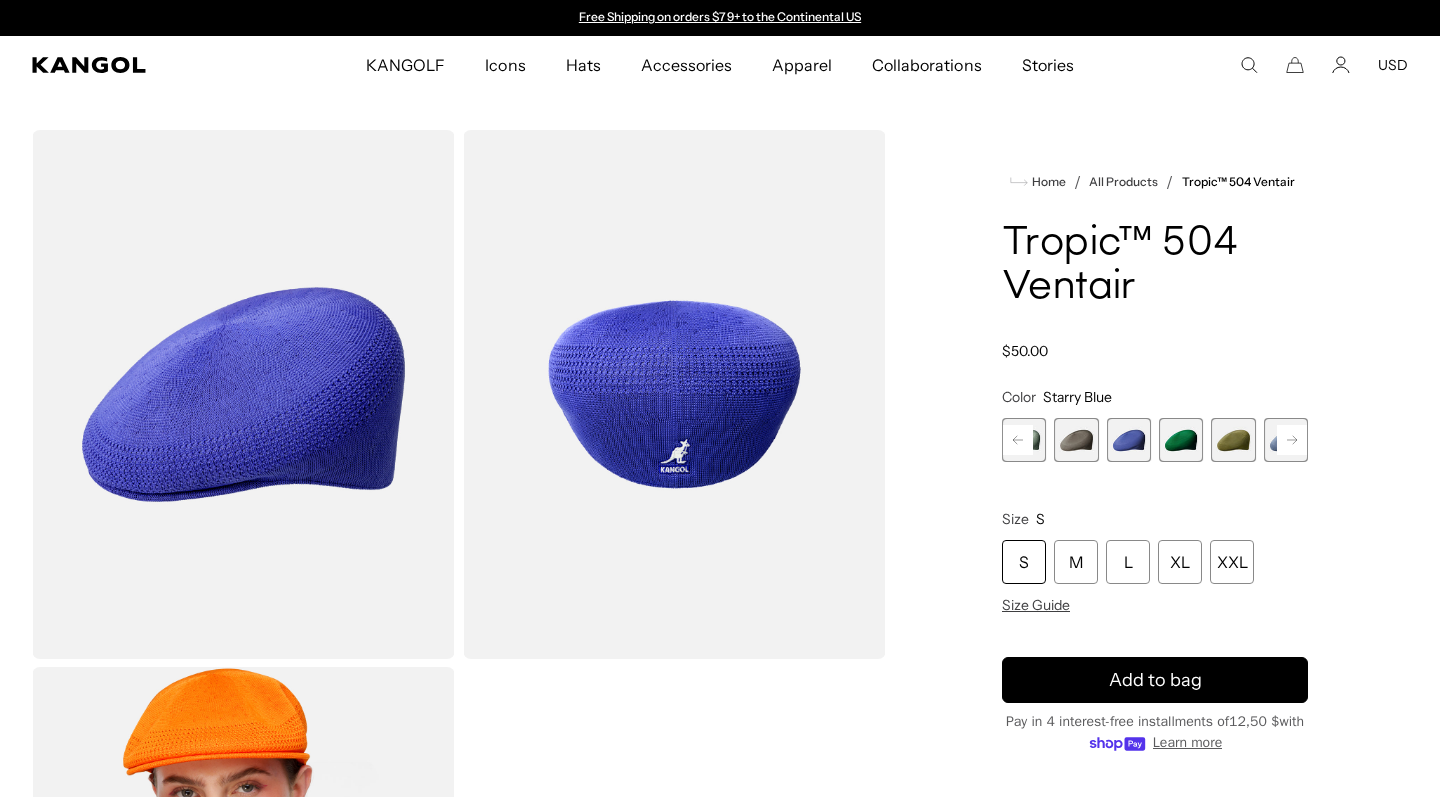 click 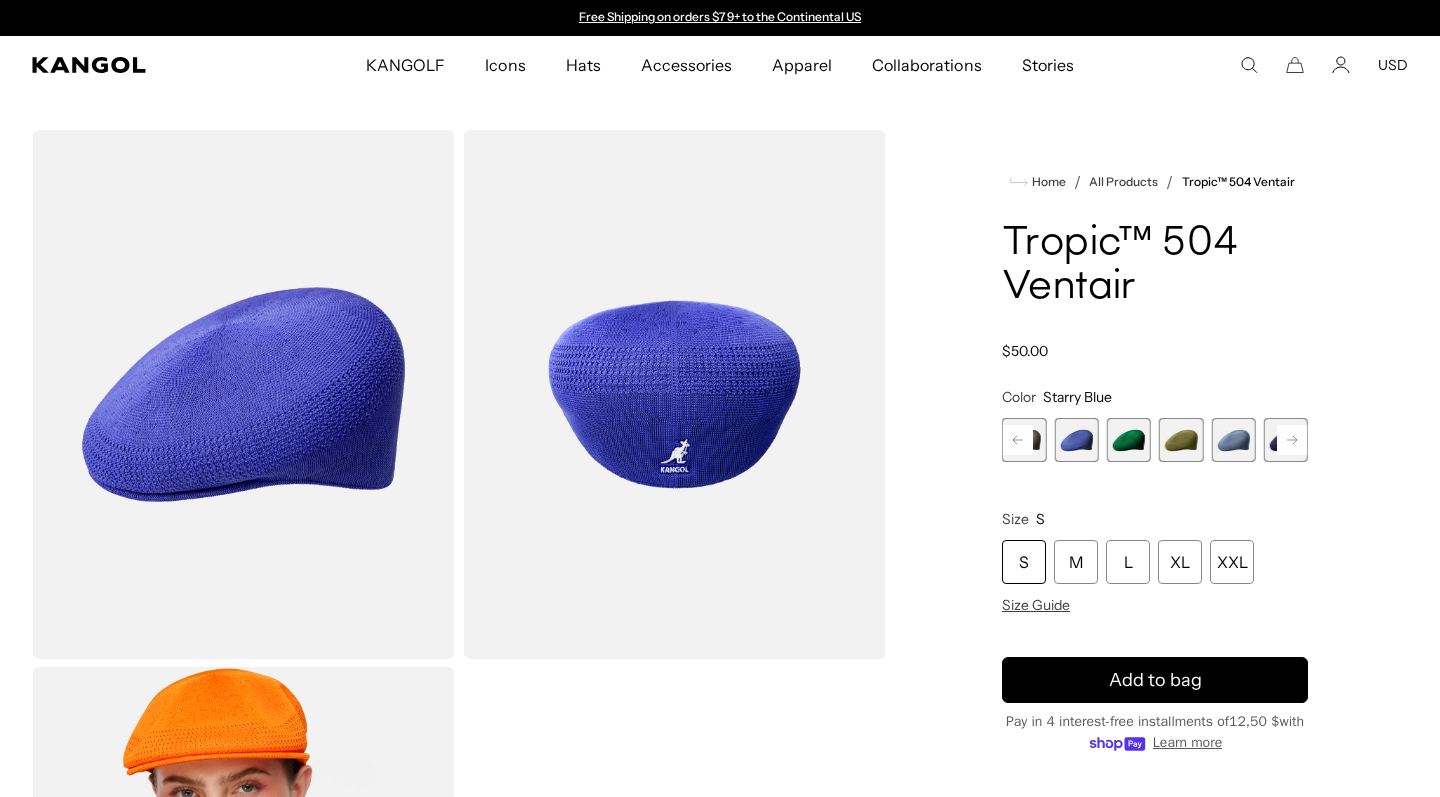 click 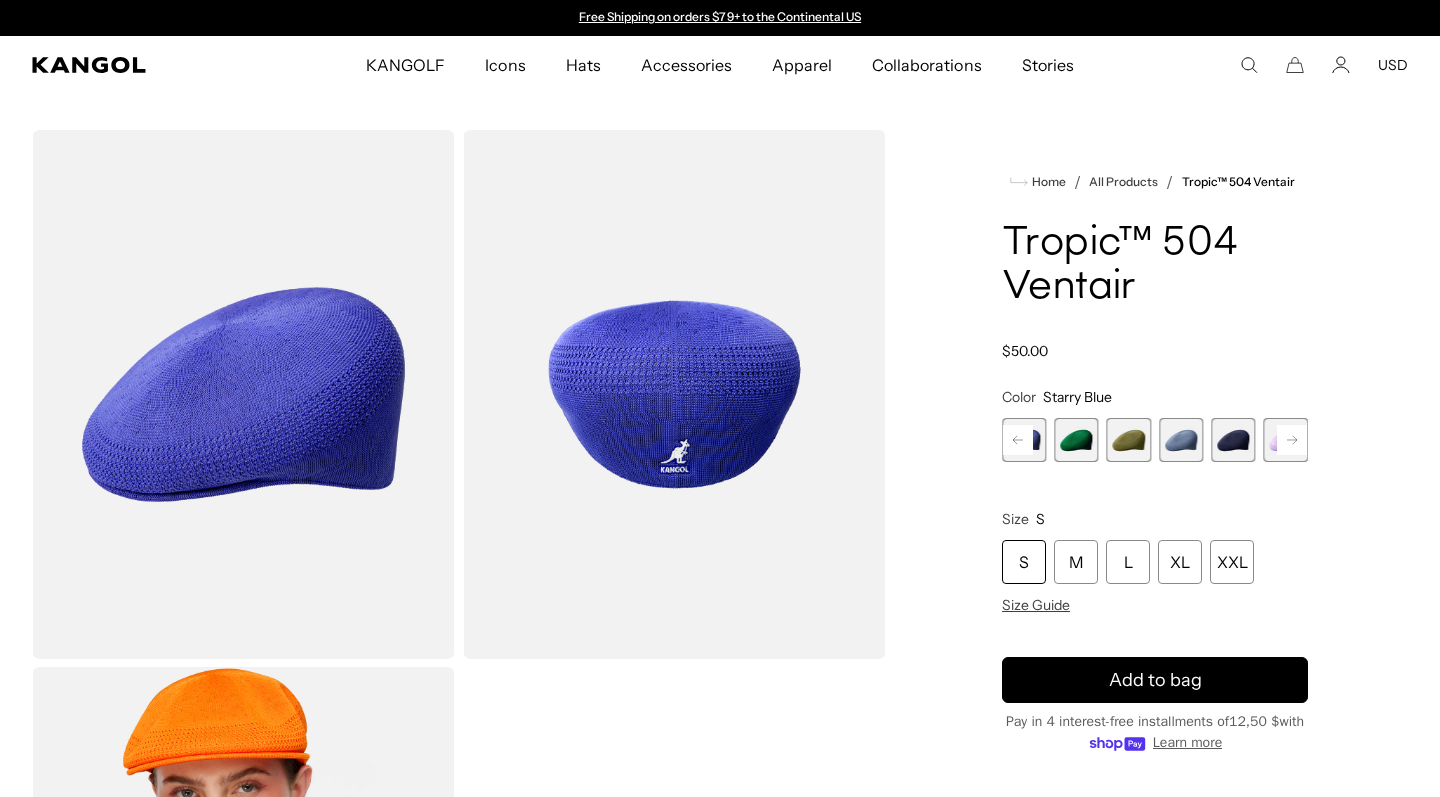 click 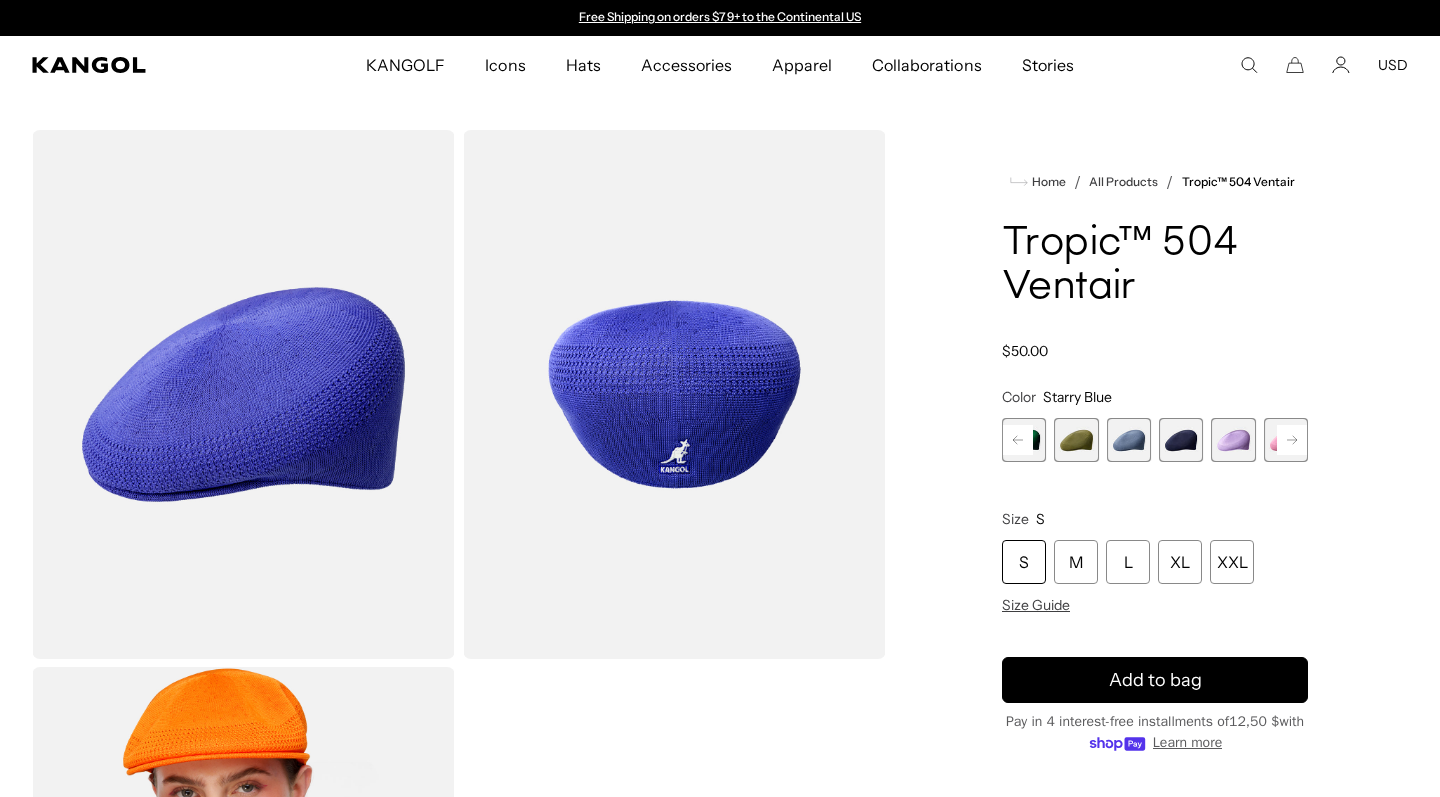 click 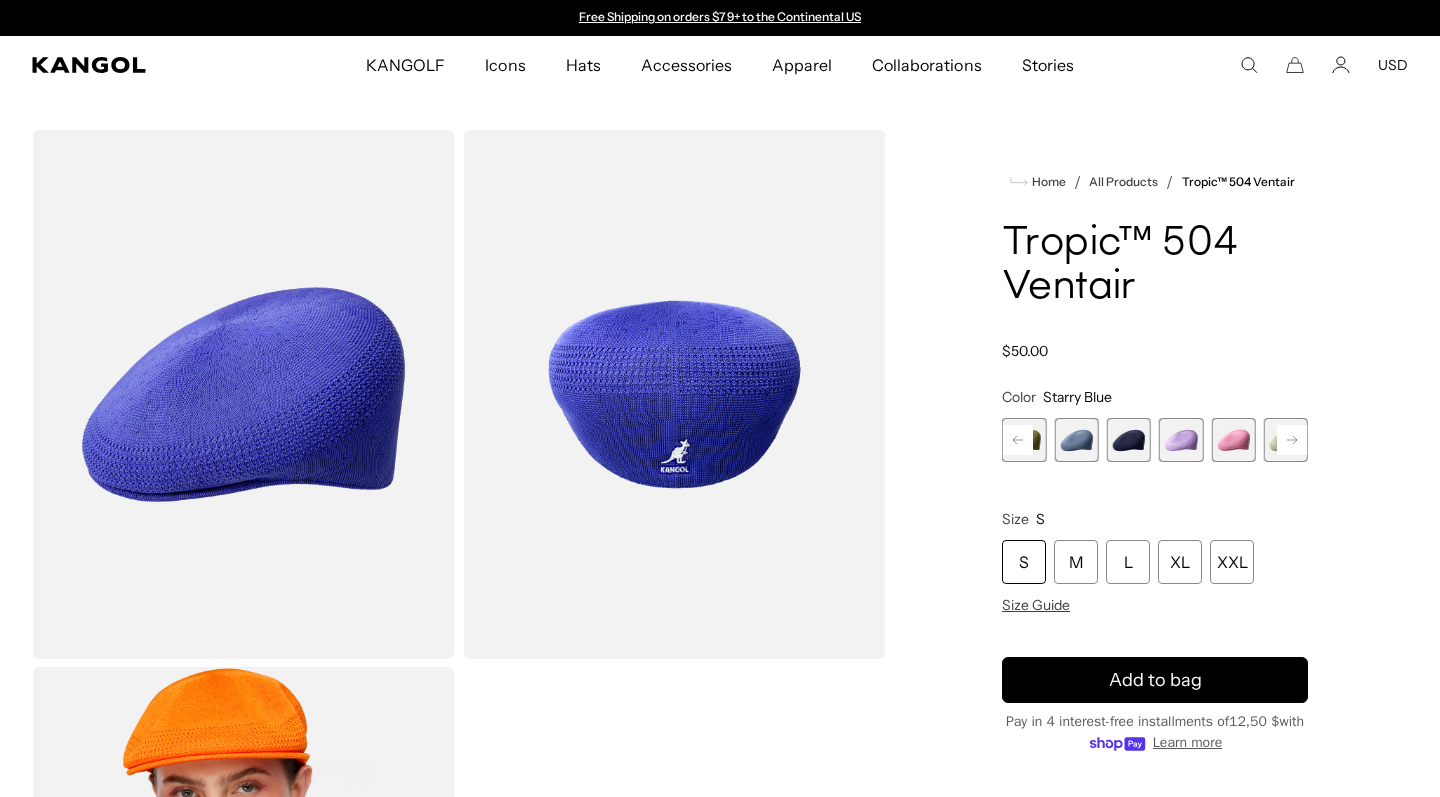 click 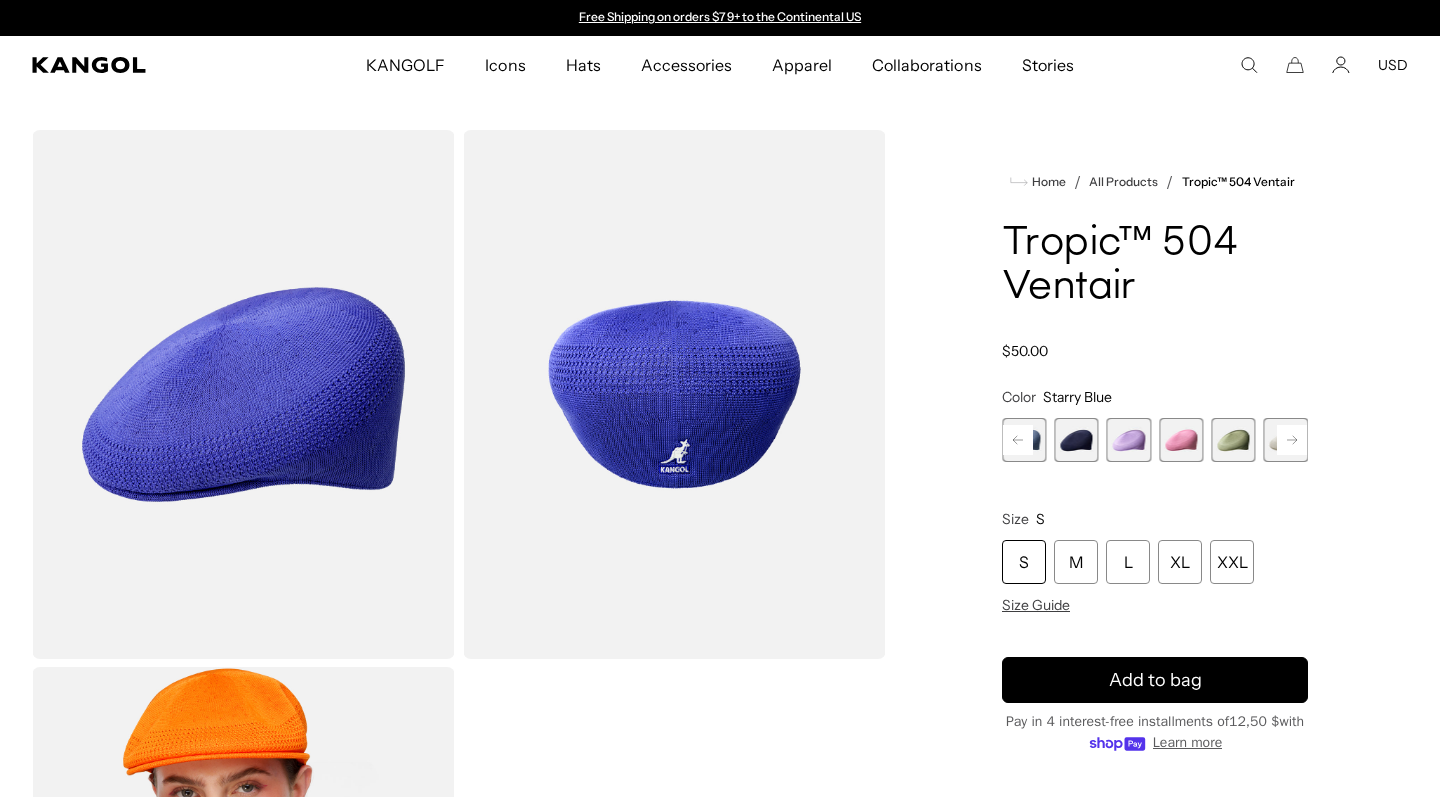 click 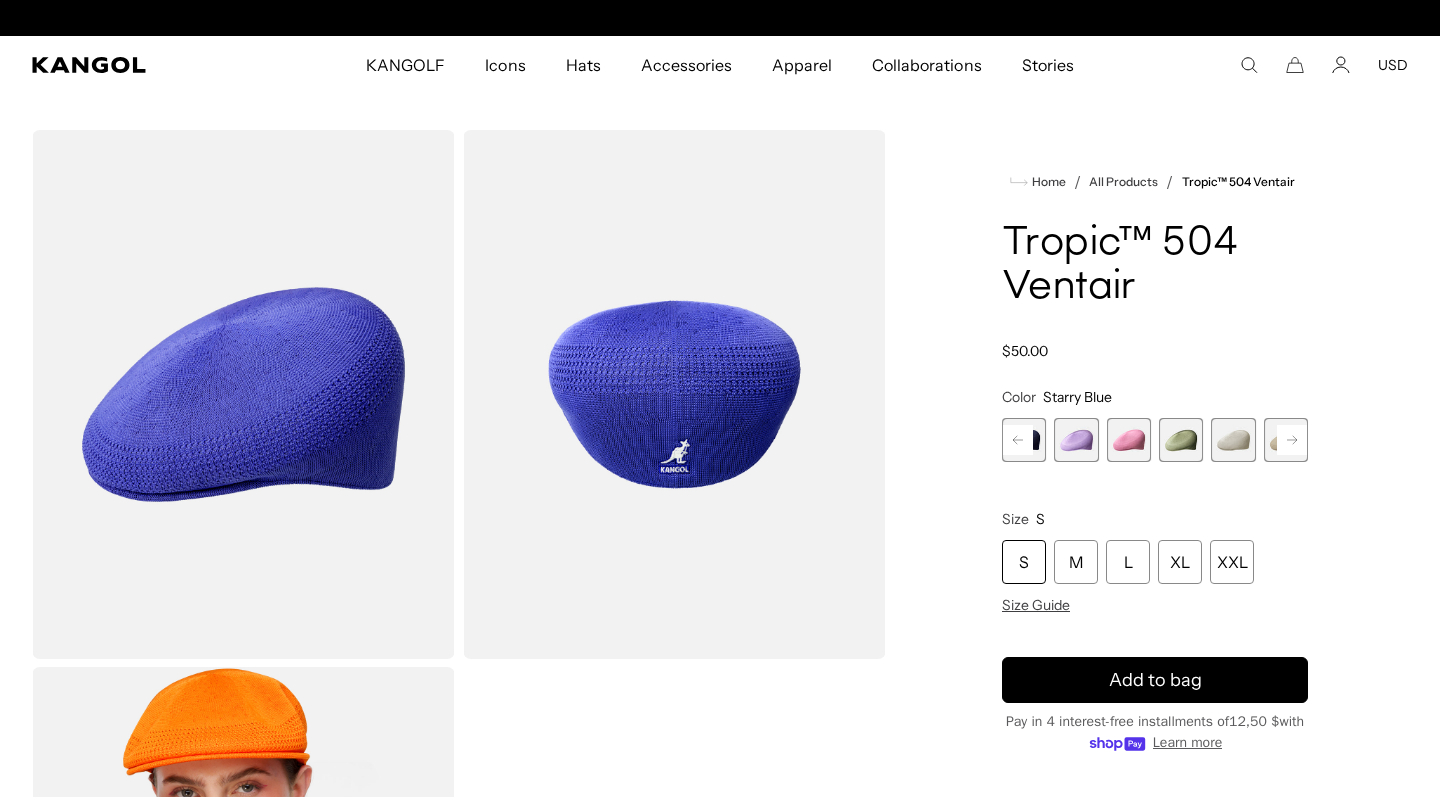 scroll, scrollTop: 0, scrollLeft: 412, axis: horizontal 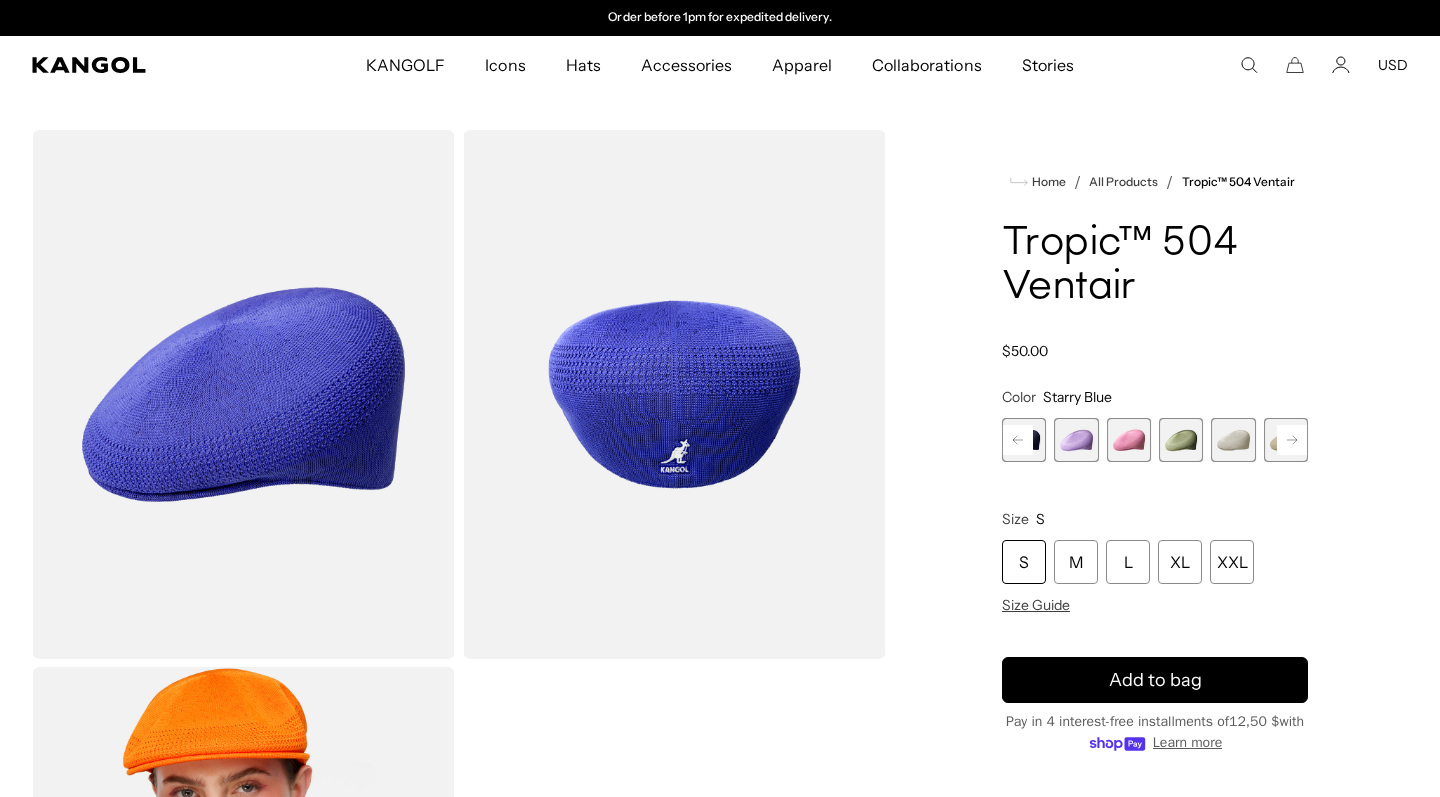 click 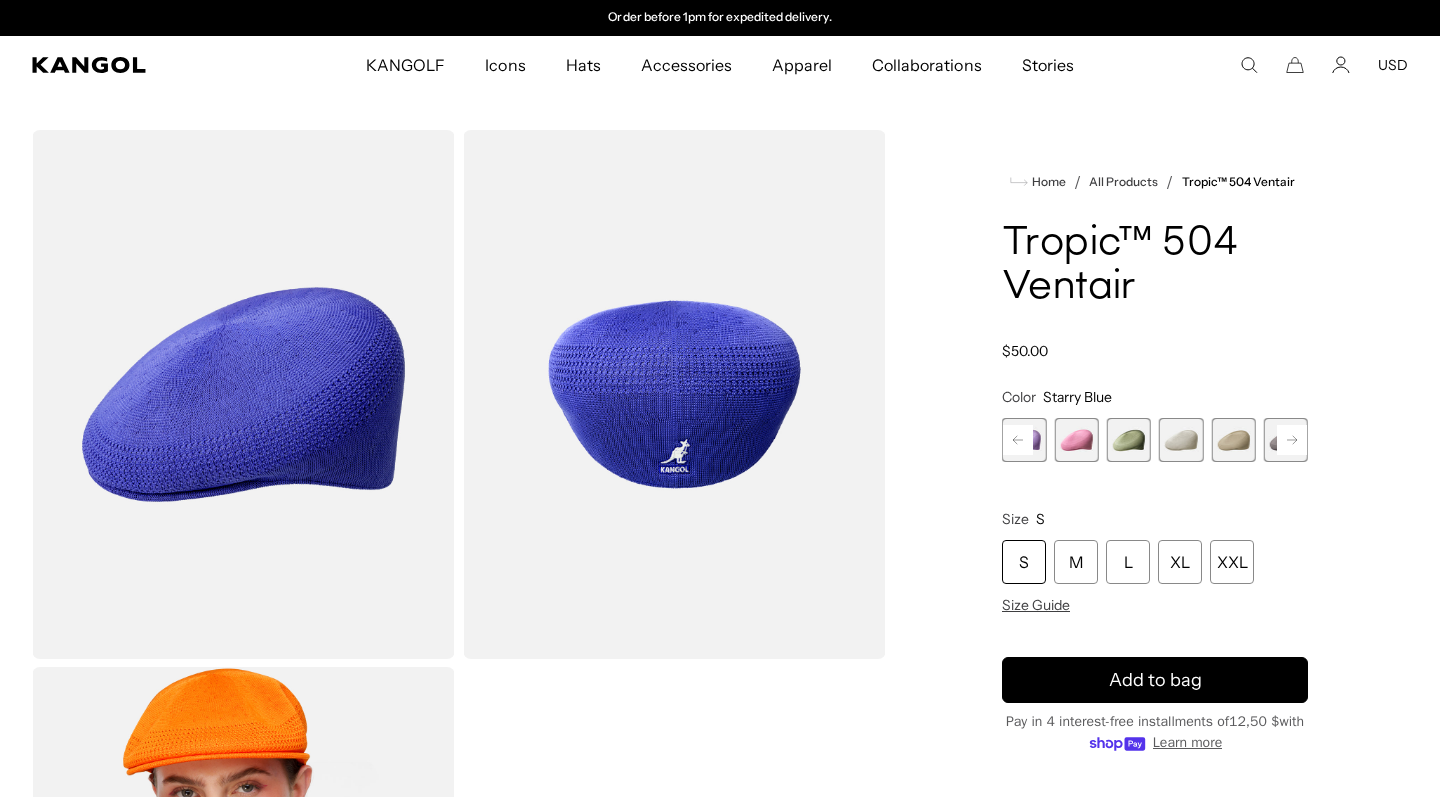 click at bounding box center [1233, 440] 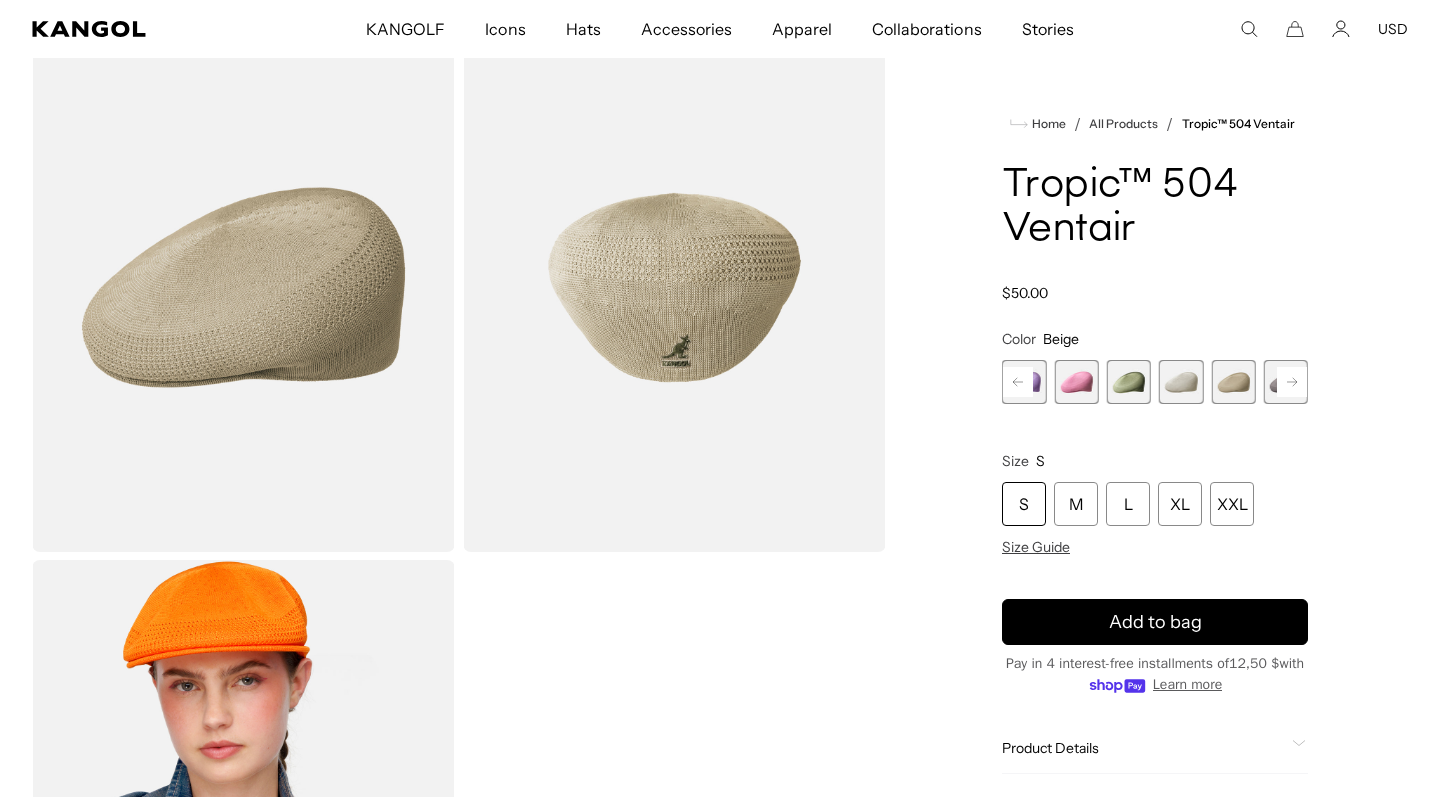 scroll, scrollTop: 184, scrollLeft: 0, axis: vertical 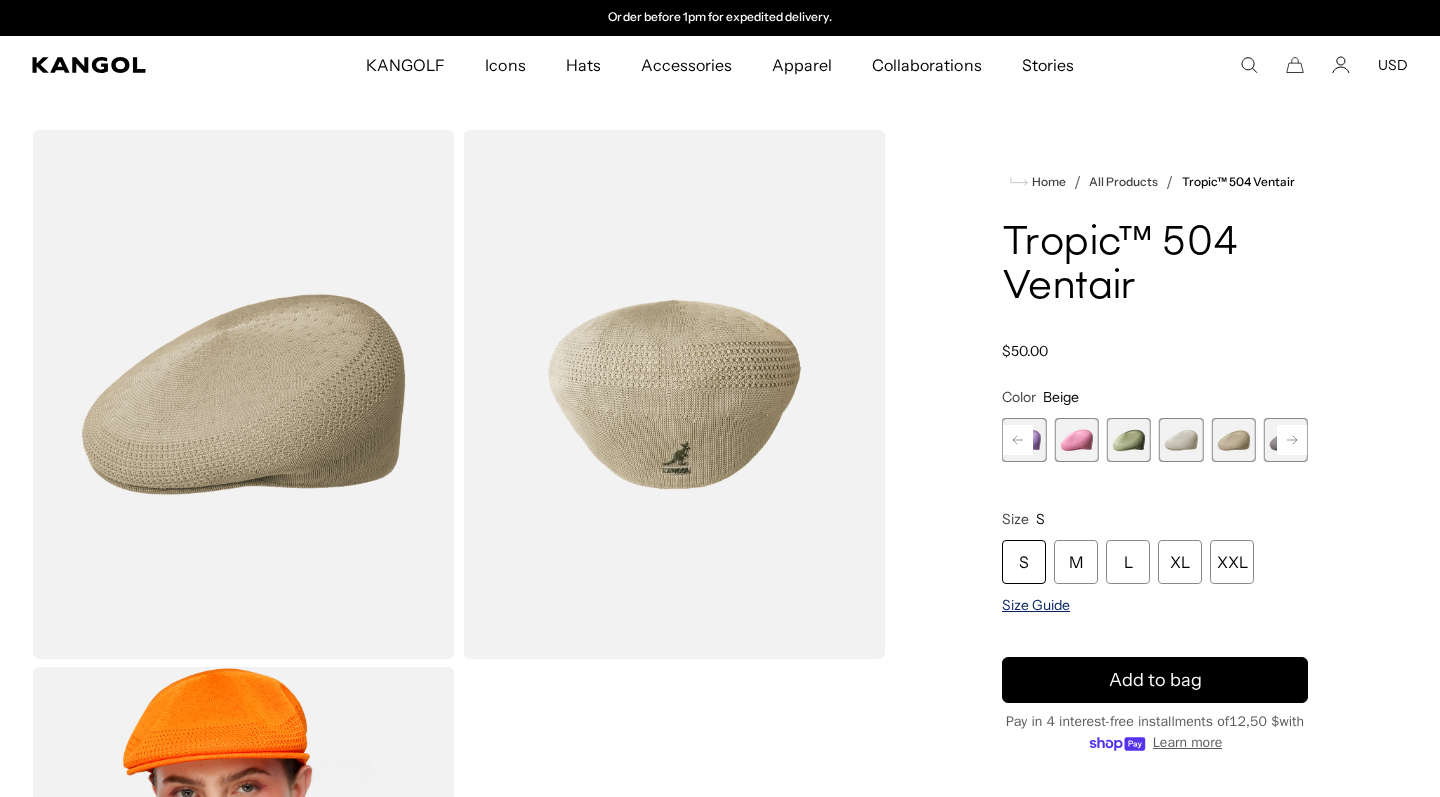 click on "Size Guide" at bounding box center (1036, 605) 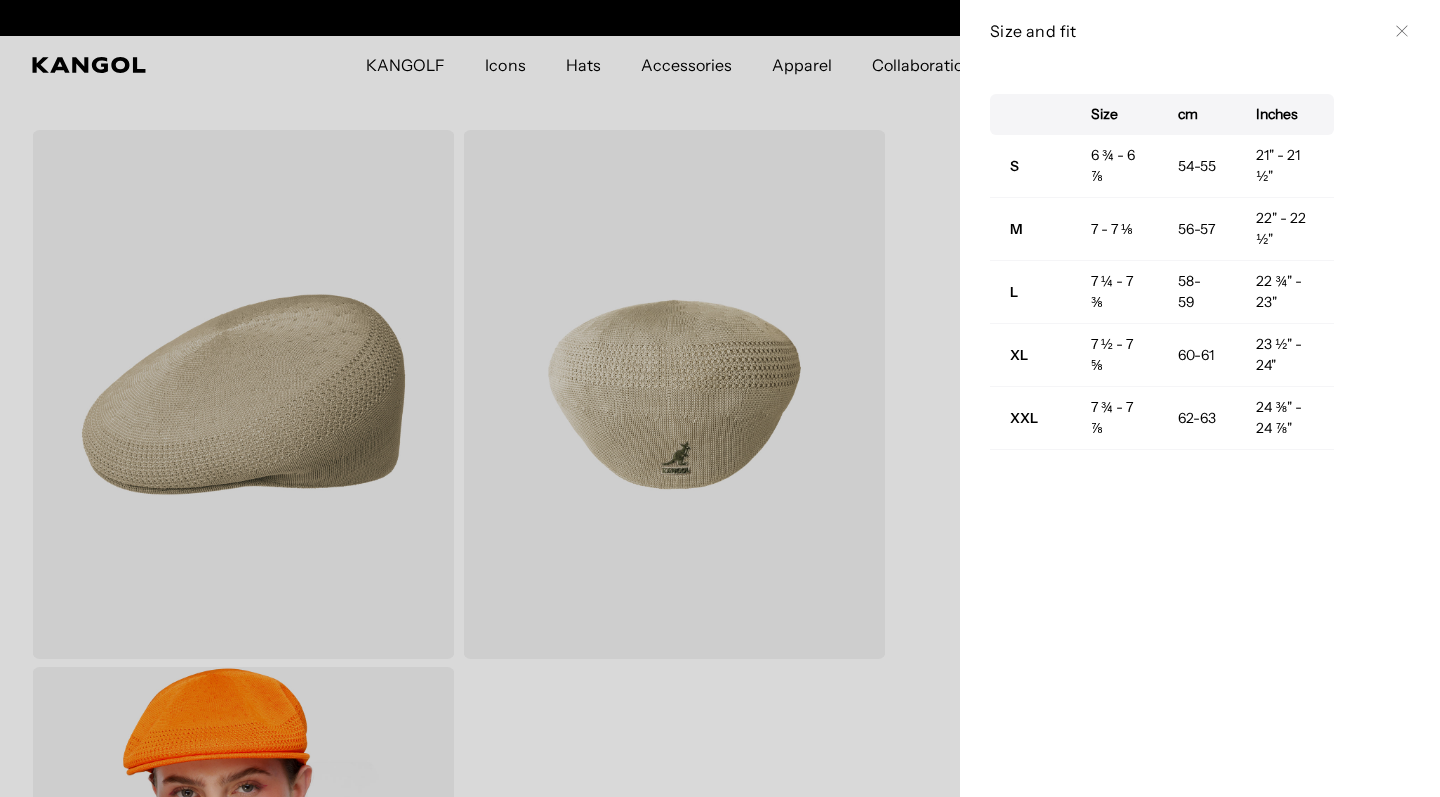 scroll, scrollTop: 0, scrollLeft: 412, axis: horizontal 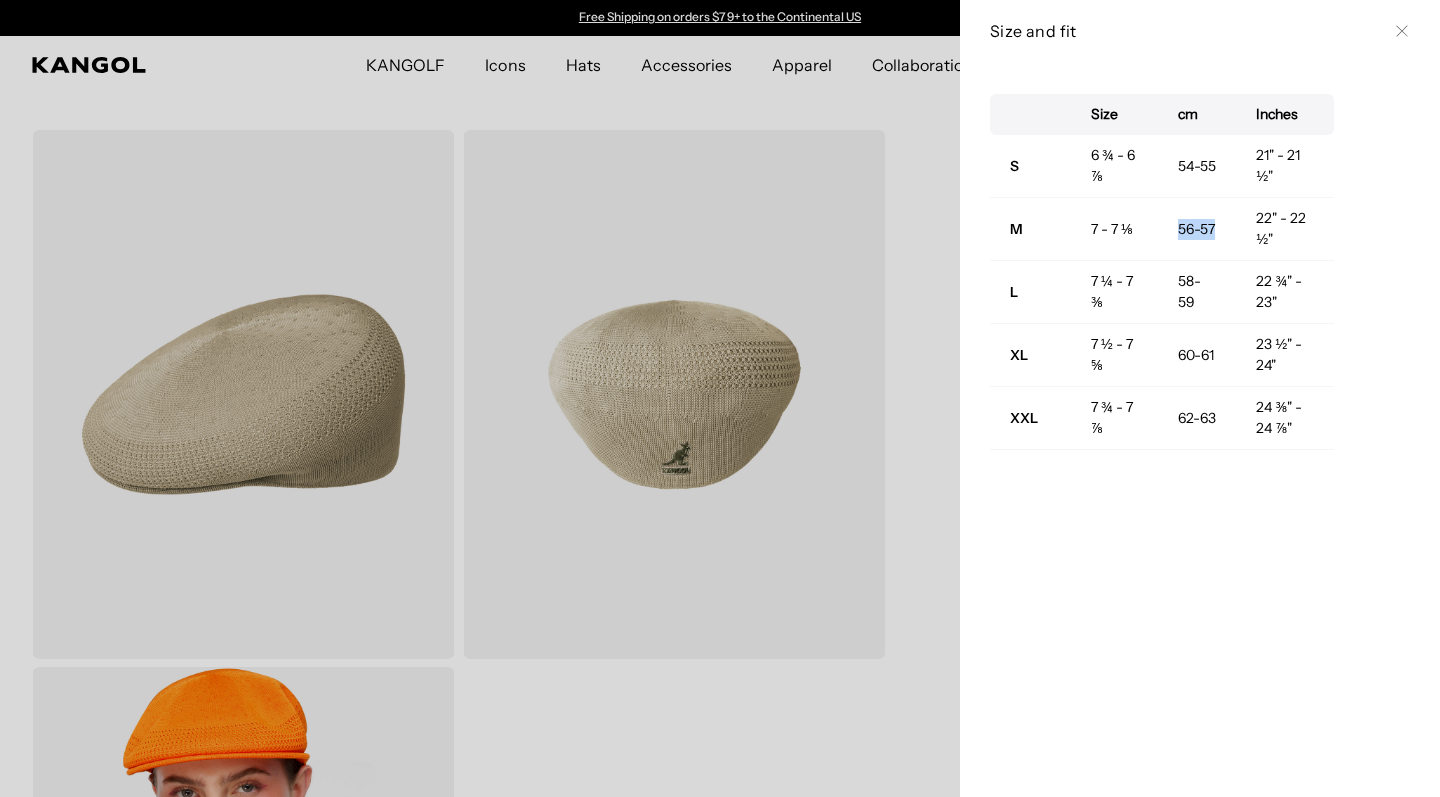 drag, startPoint x: 1168, startPoint y: 210, endPoint x: 1194, endPoint y: 250, distance: 47.707443 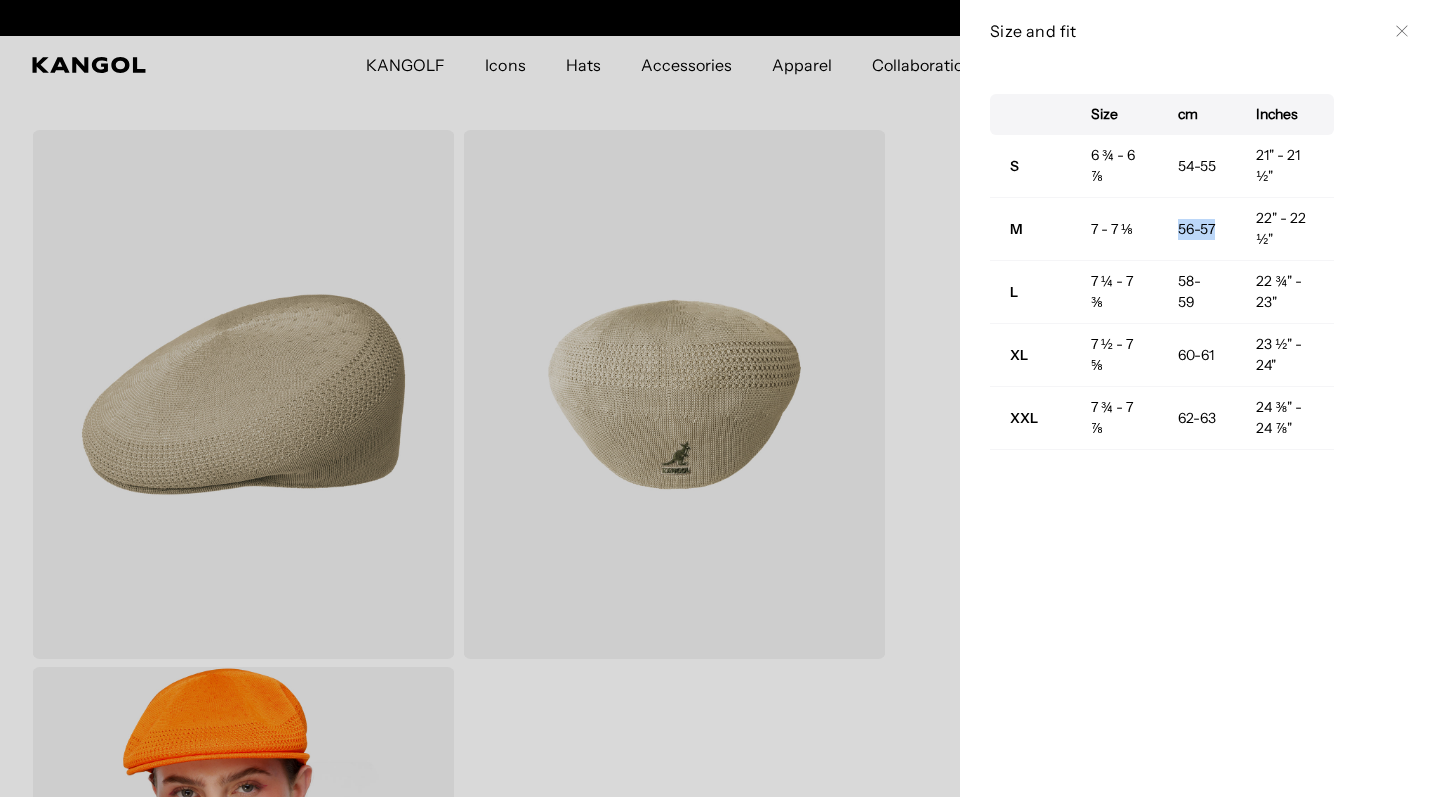 scroll, scrollTop: 0, scrollLeft: 412, axis: horizontal 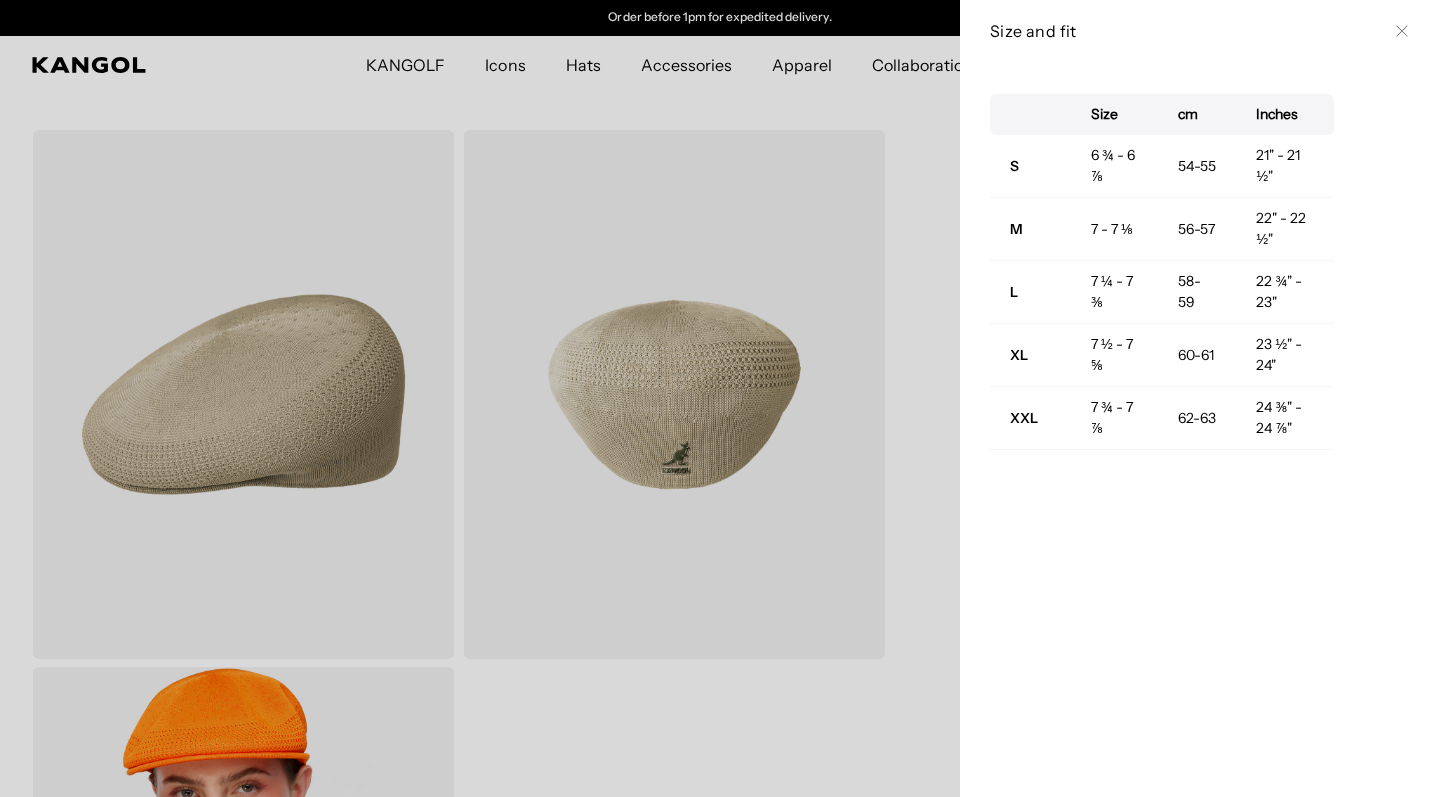 click on "Size
cm
Inches
S
6 ¾ - 6 ⅞
54-55
21" - 21 ½"
M
7 - 7 ⅛
56-57
22" - 22 ½"
L
7 ¼ - 7 ⅜
58-59
22 ¾" - 23"
XL
7 ½ - 7 ⅝
60-61
23 ½" - 24"
XXL
7 ¾ - 7 ⅞
62-63
24 ⅜" - 24 ⅞"" at bounding box center (1200, 429) 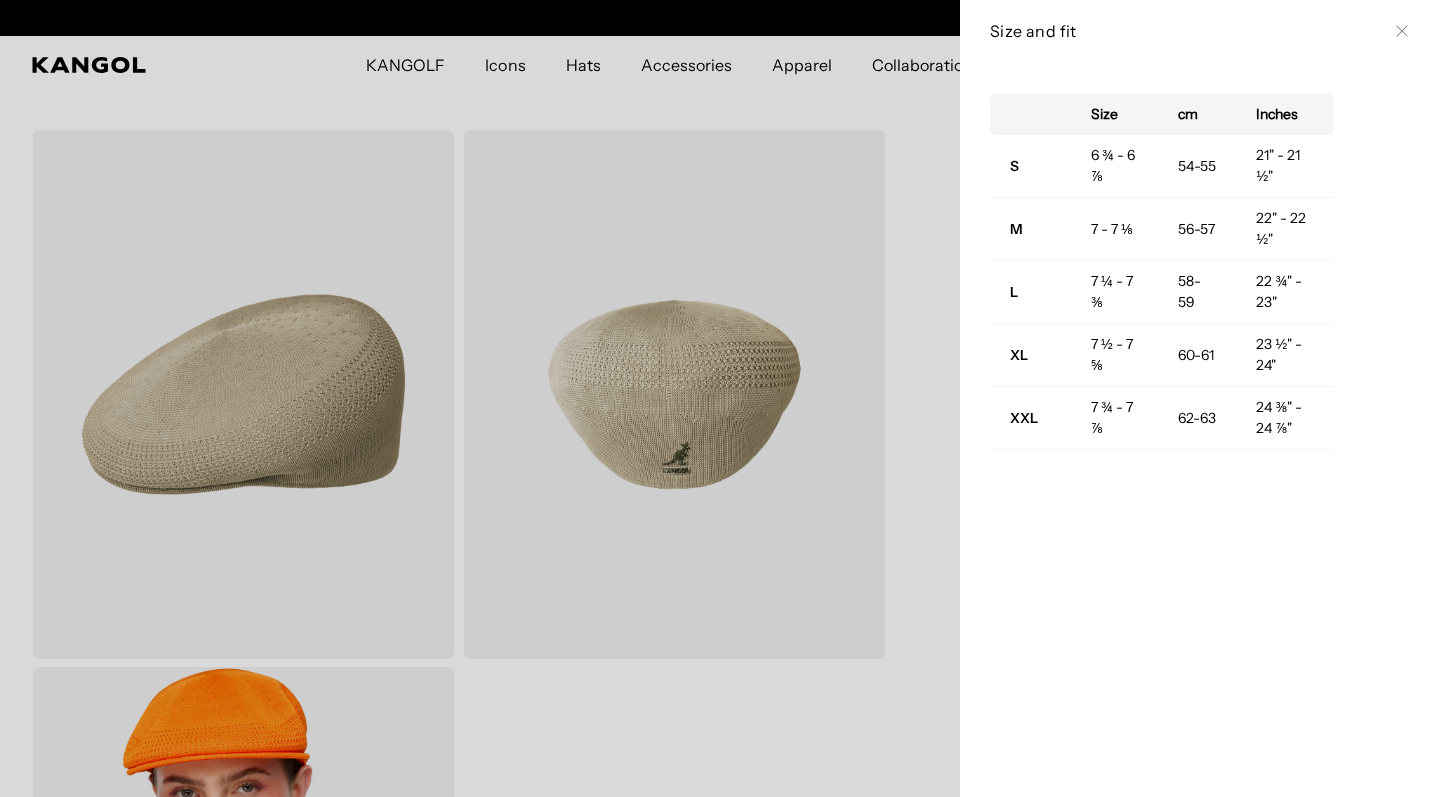 scroll, scrollTop: 0, scrollLeft: 0, axis: both 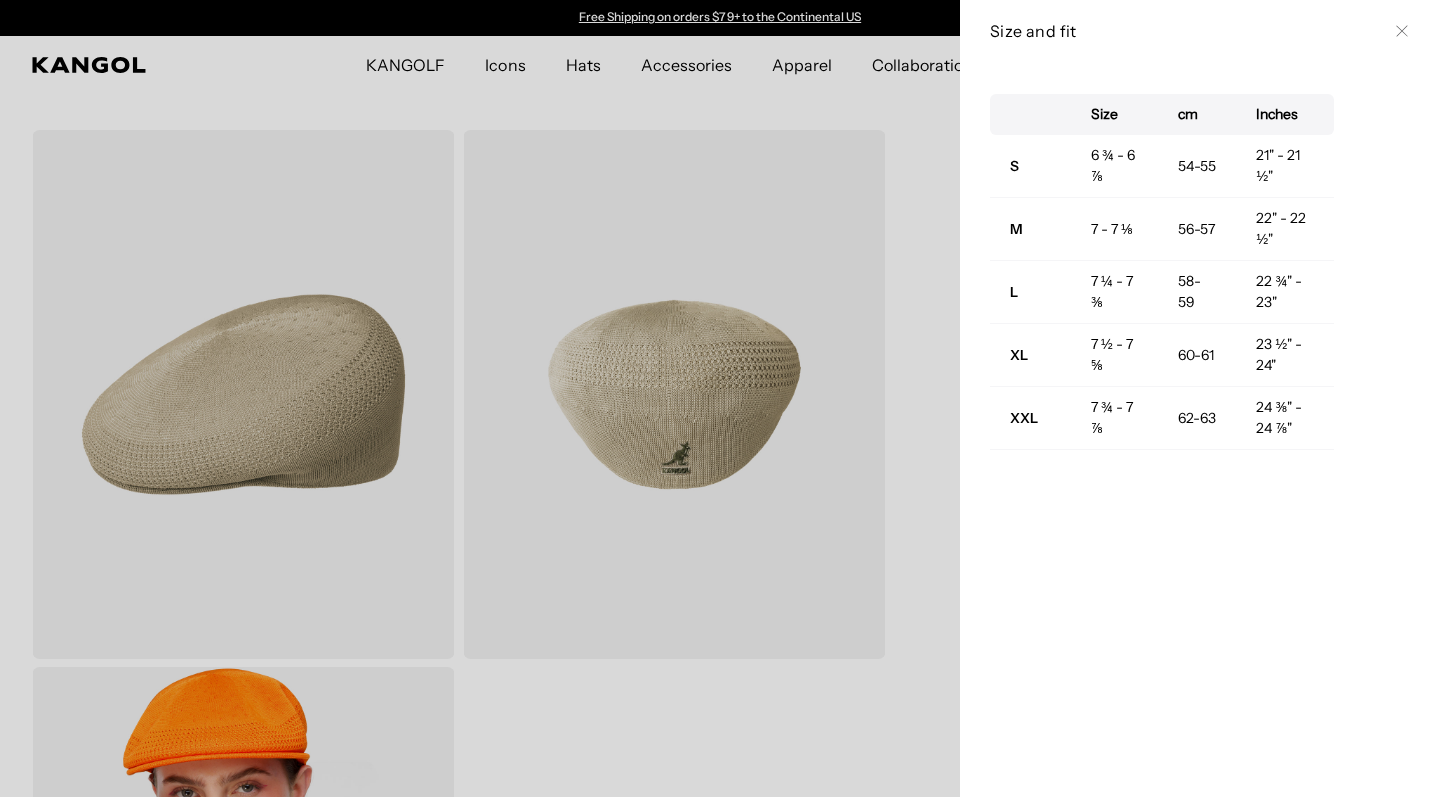 click 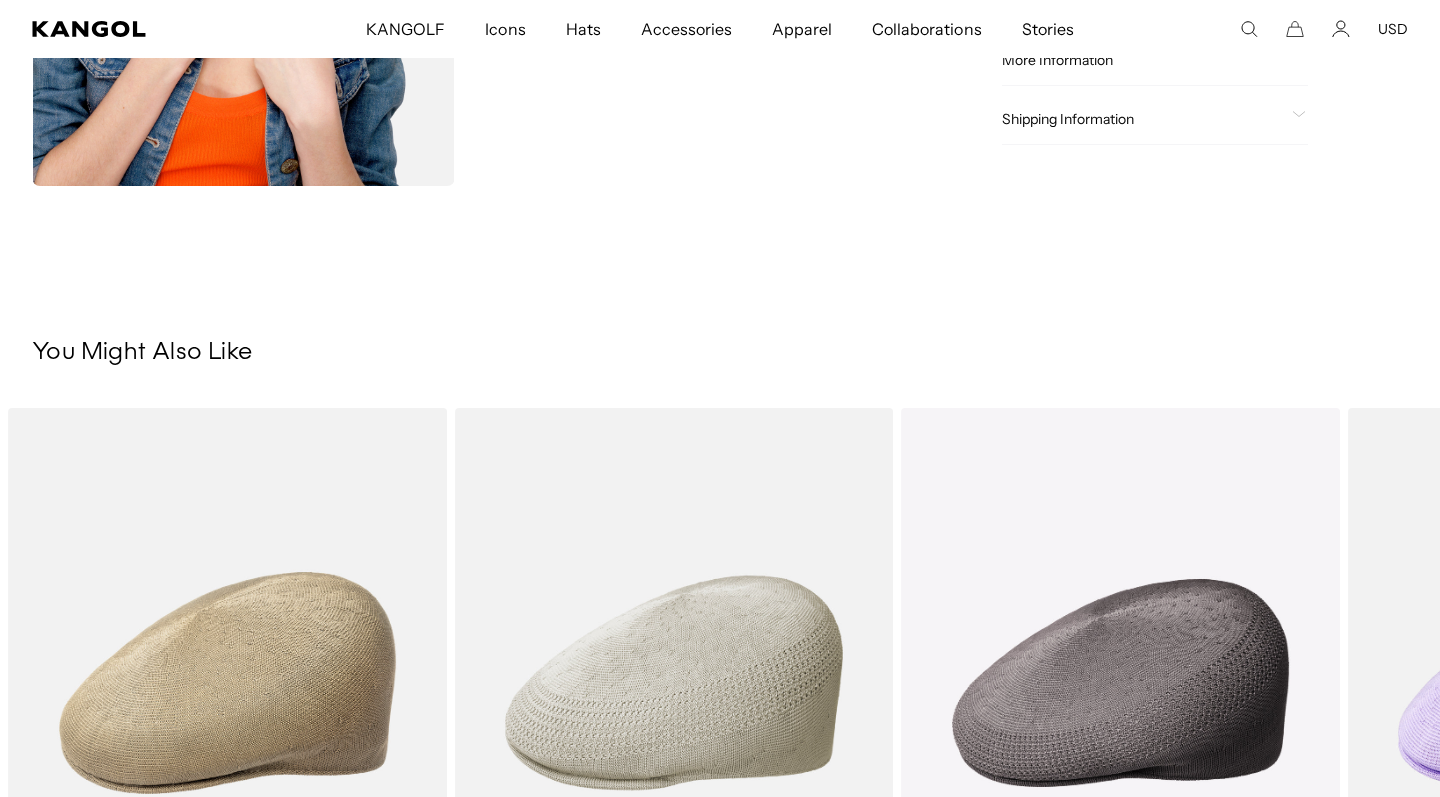 scroll, scrollTop: 1378, scrollLeft: 0, axis: vertical 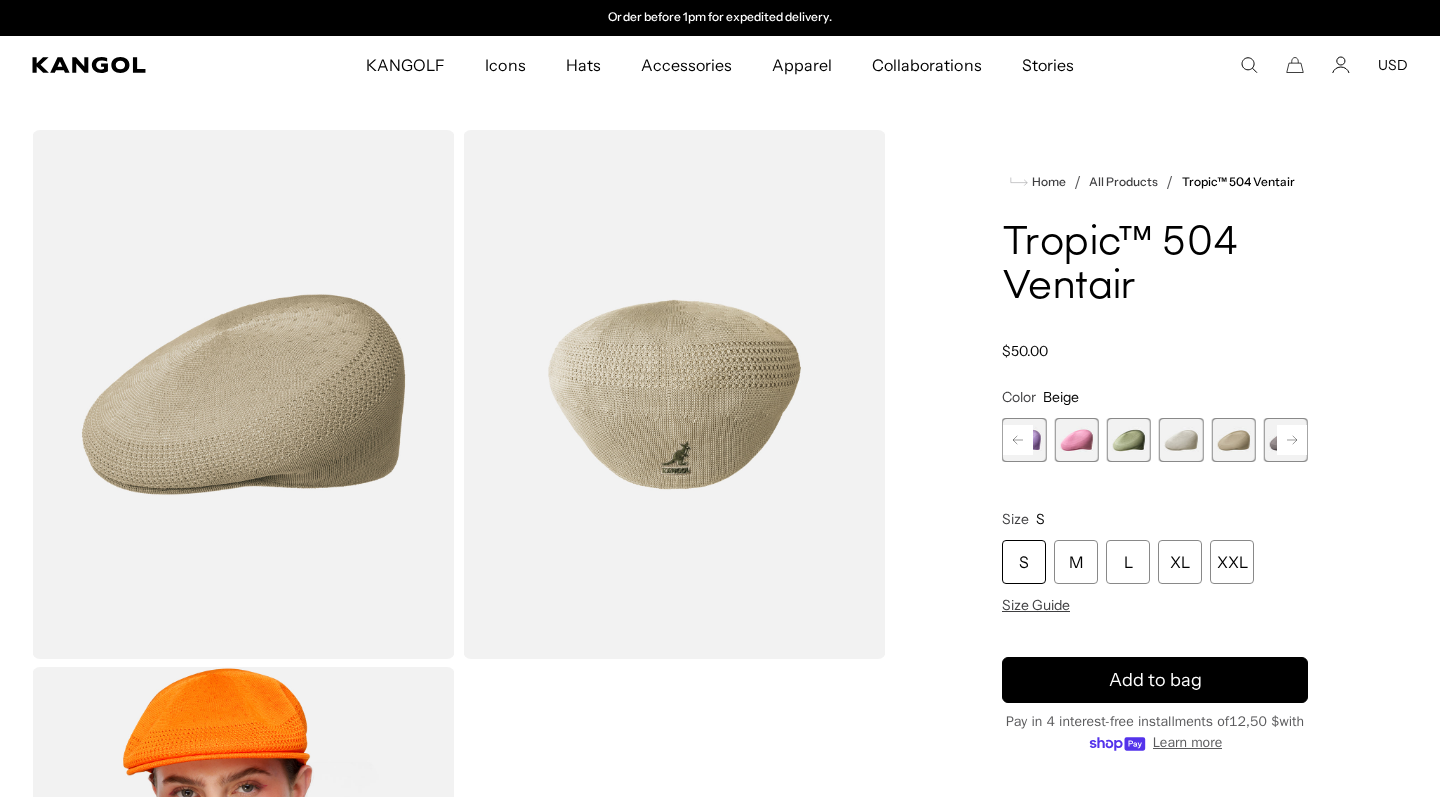 click on "S M L XL XXL
Size Guide" at bounding box center [1155, 577] 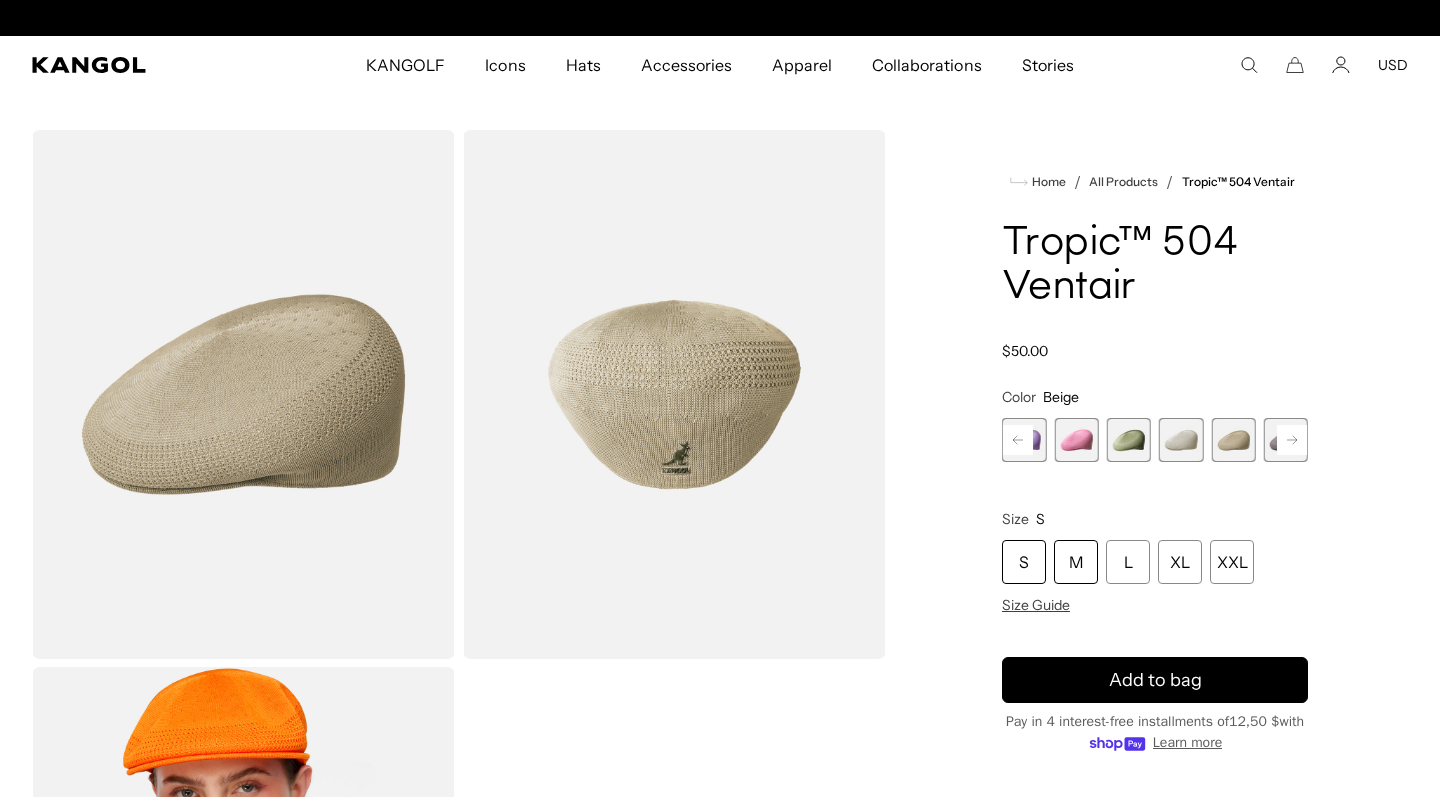 click on "M" at bounding box center (1076, 562) 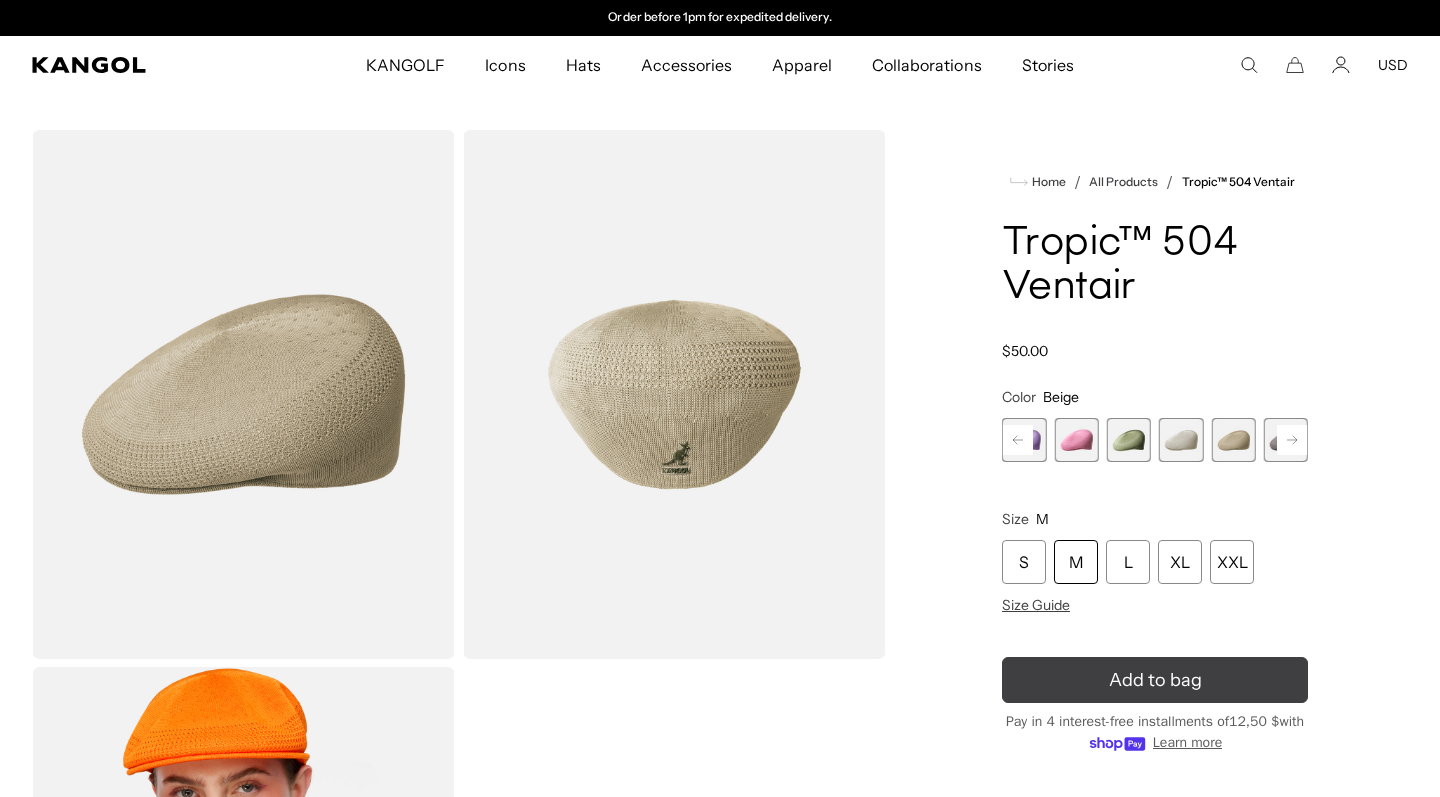 scroll, scrollTop: 0, scrollLeft: 0, axis: both 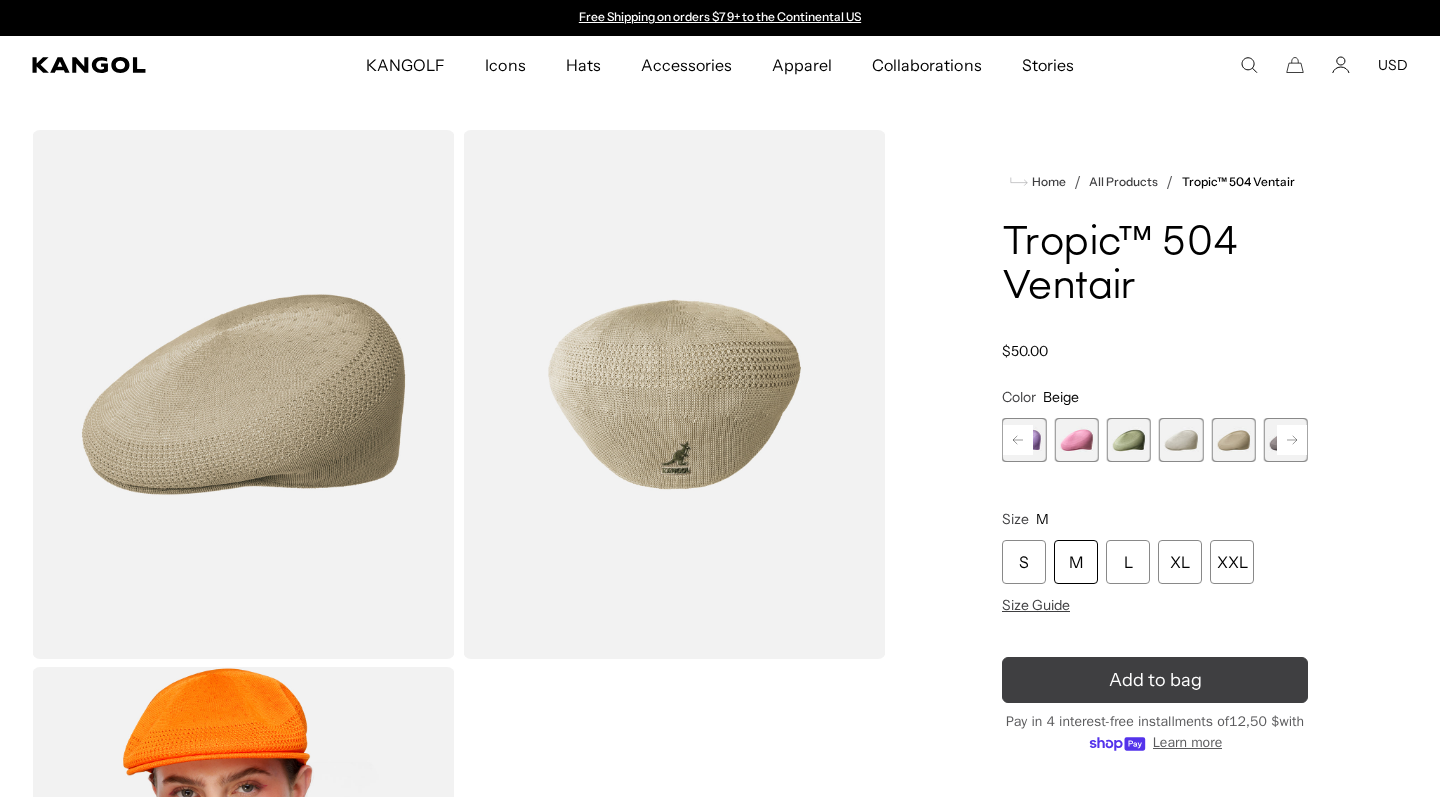 click 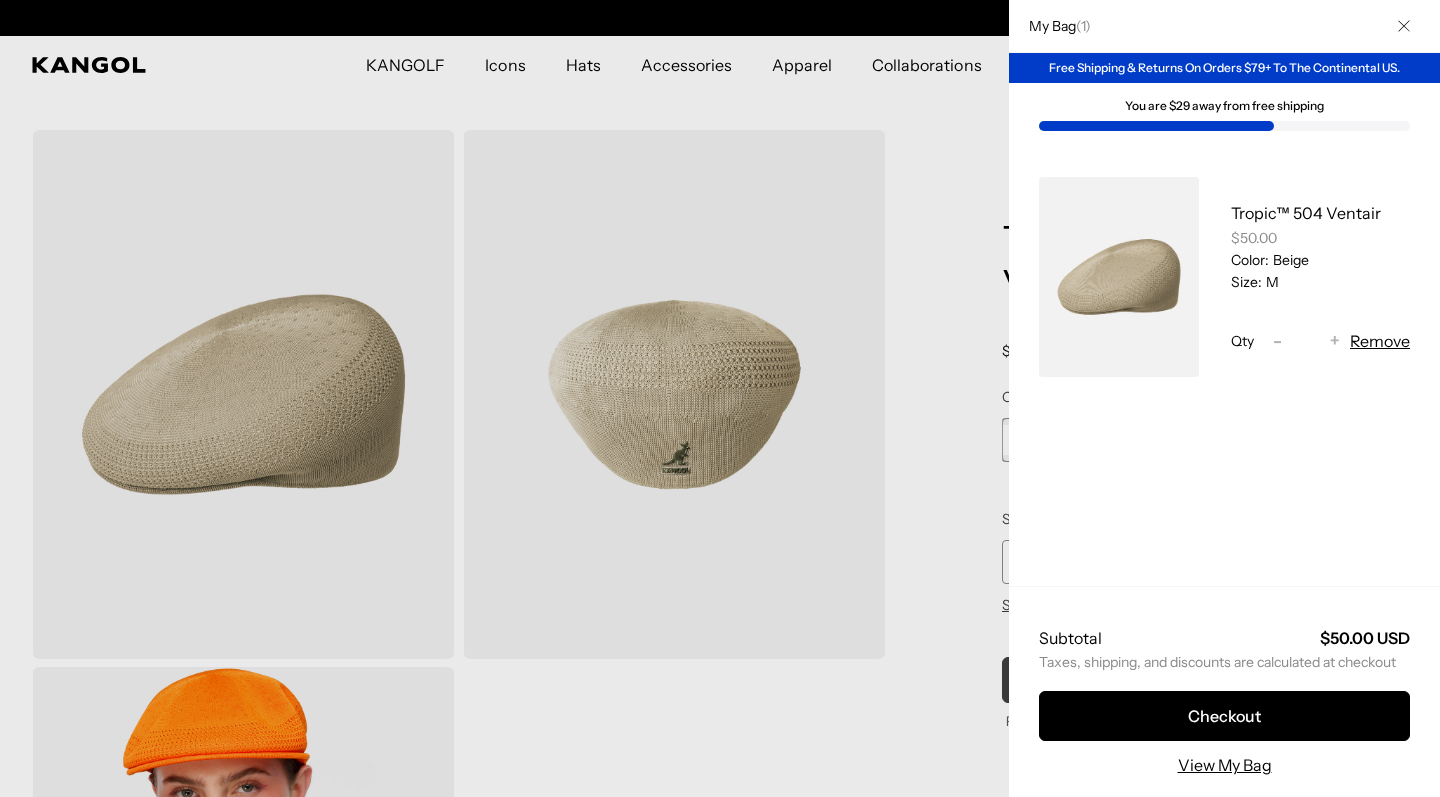 scroll, scrollTop: 0, scrollLeft: 412, axis: horizontal 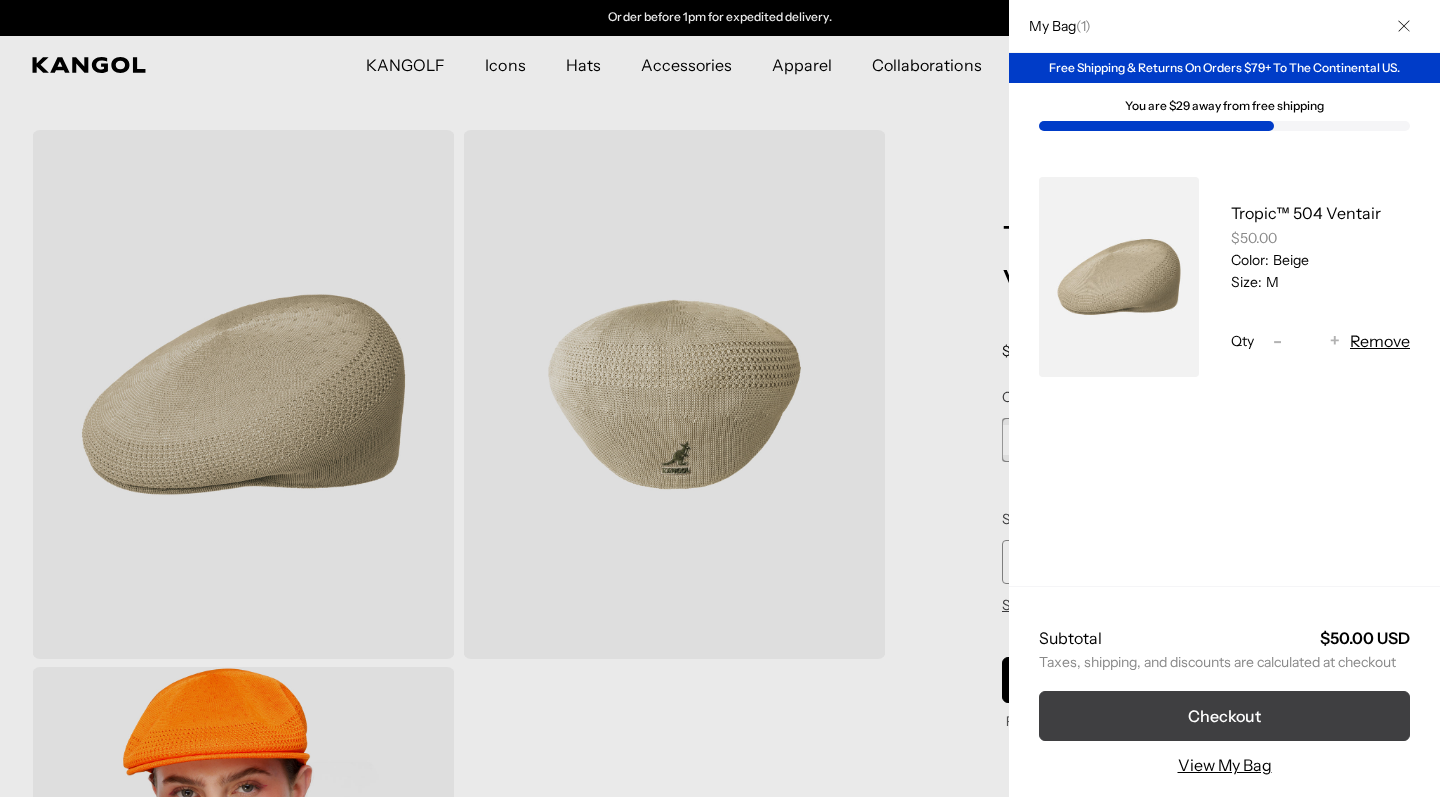 click on "Checkout" at bounding box center (1224, 716) 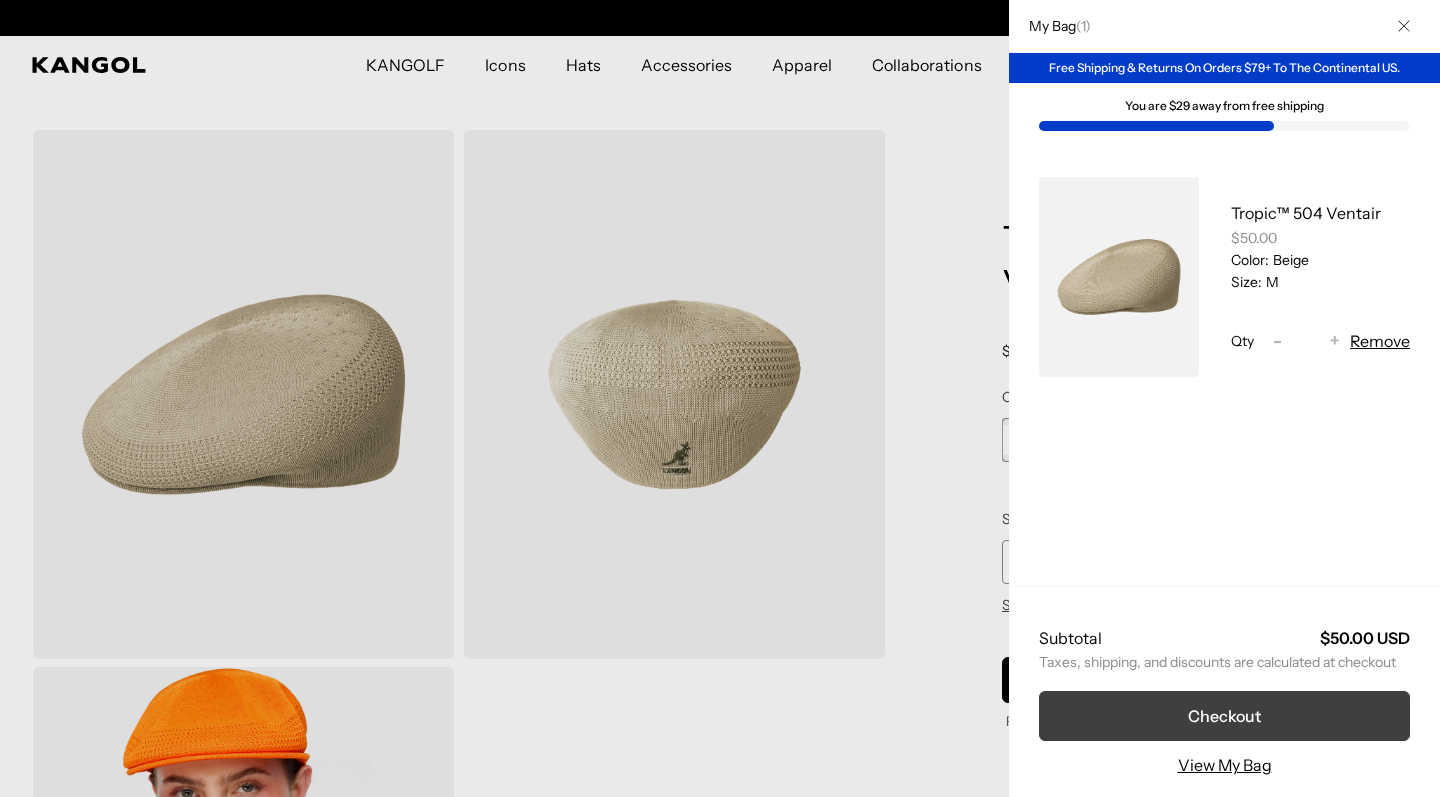 scroll, scrollTop: 0, scrollLeft: 0, axis: both 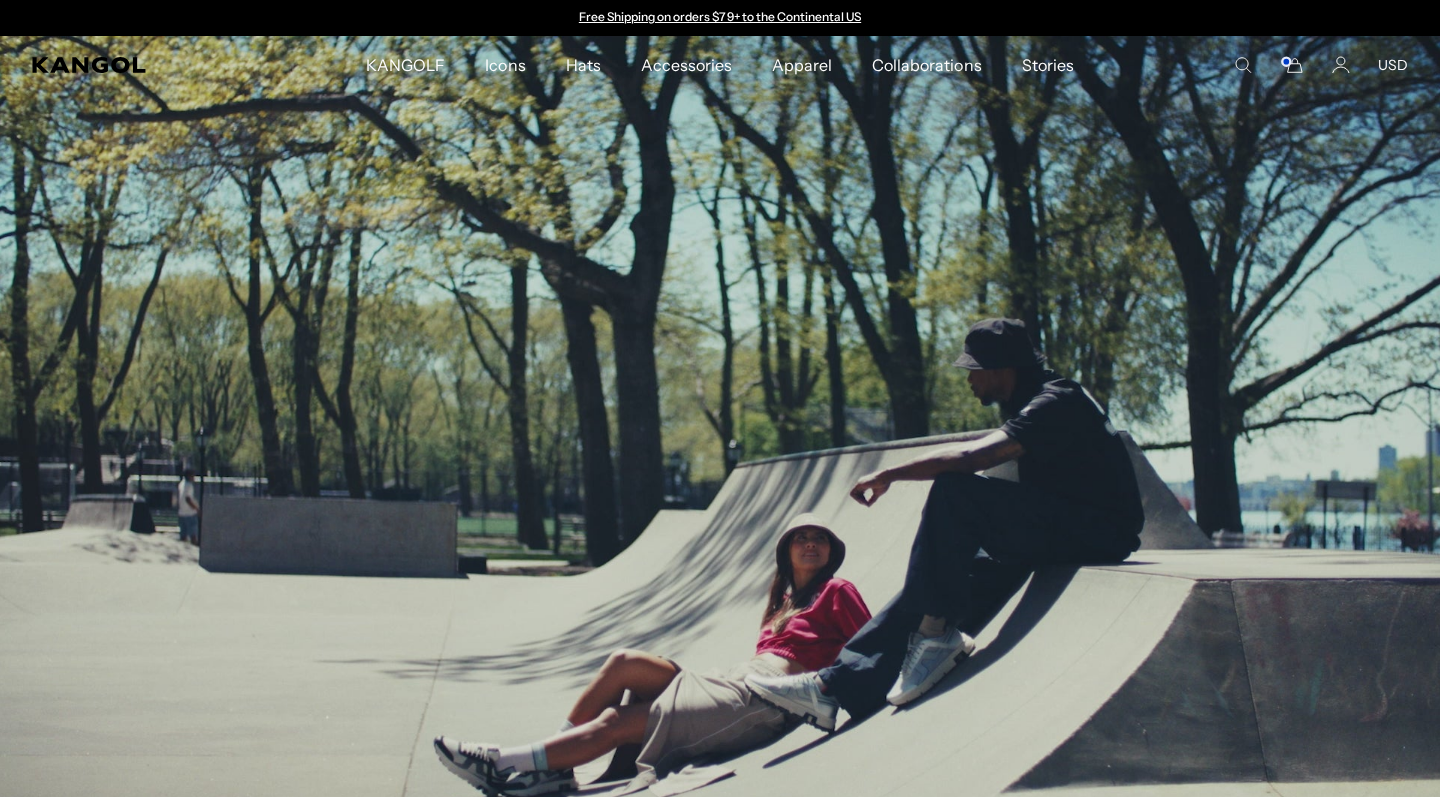 click on "Free Shipping on orders $79+ to the Continental US" at bounding box center [720, 16] 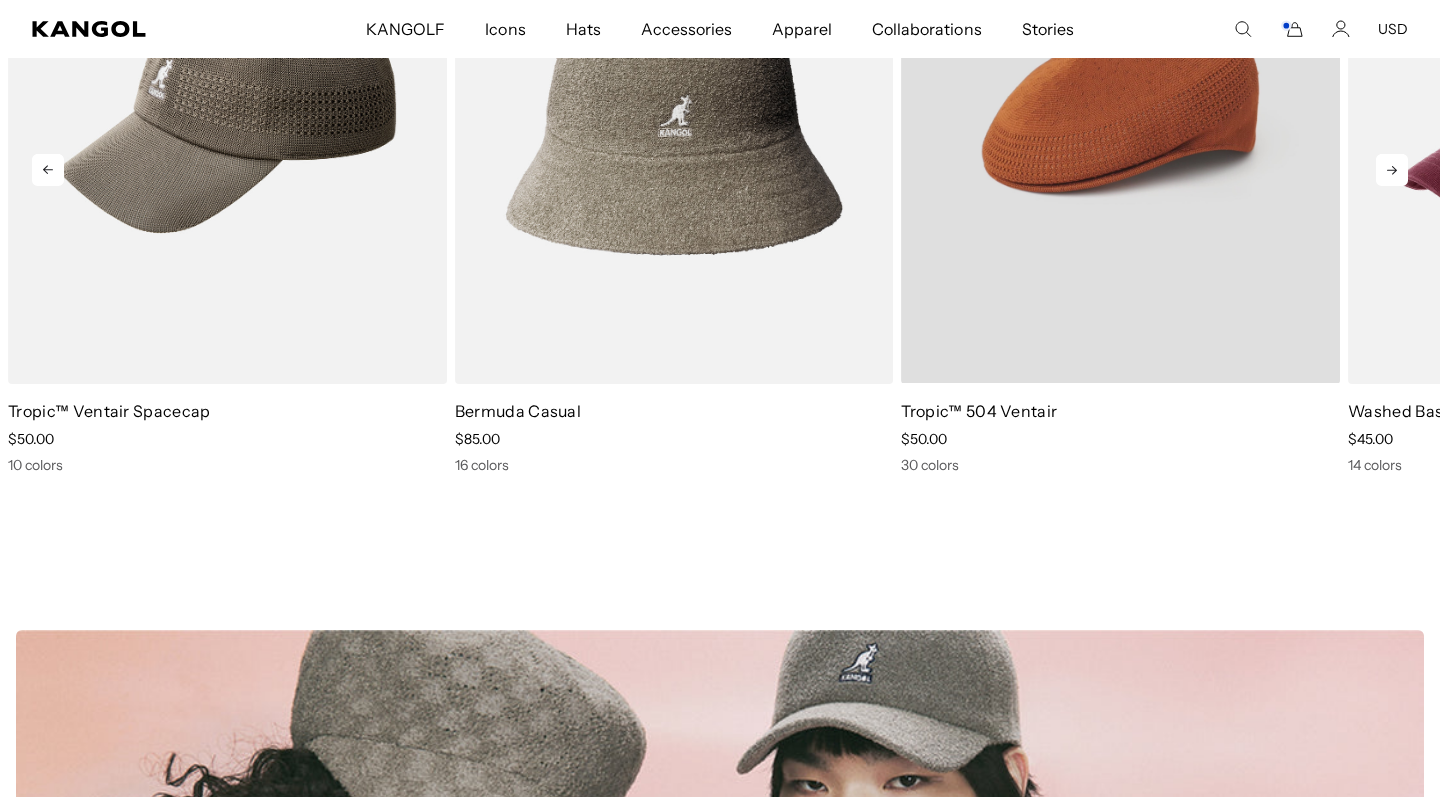 scroll, scrollTop: 1260, scrollLeft: 0, axis: vertical 